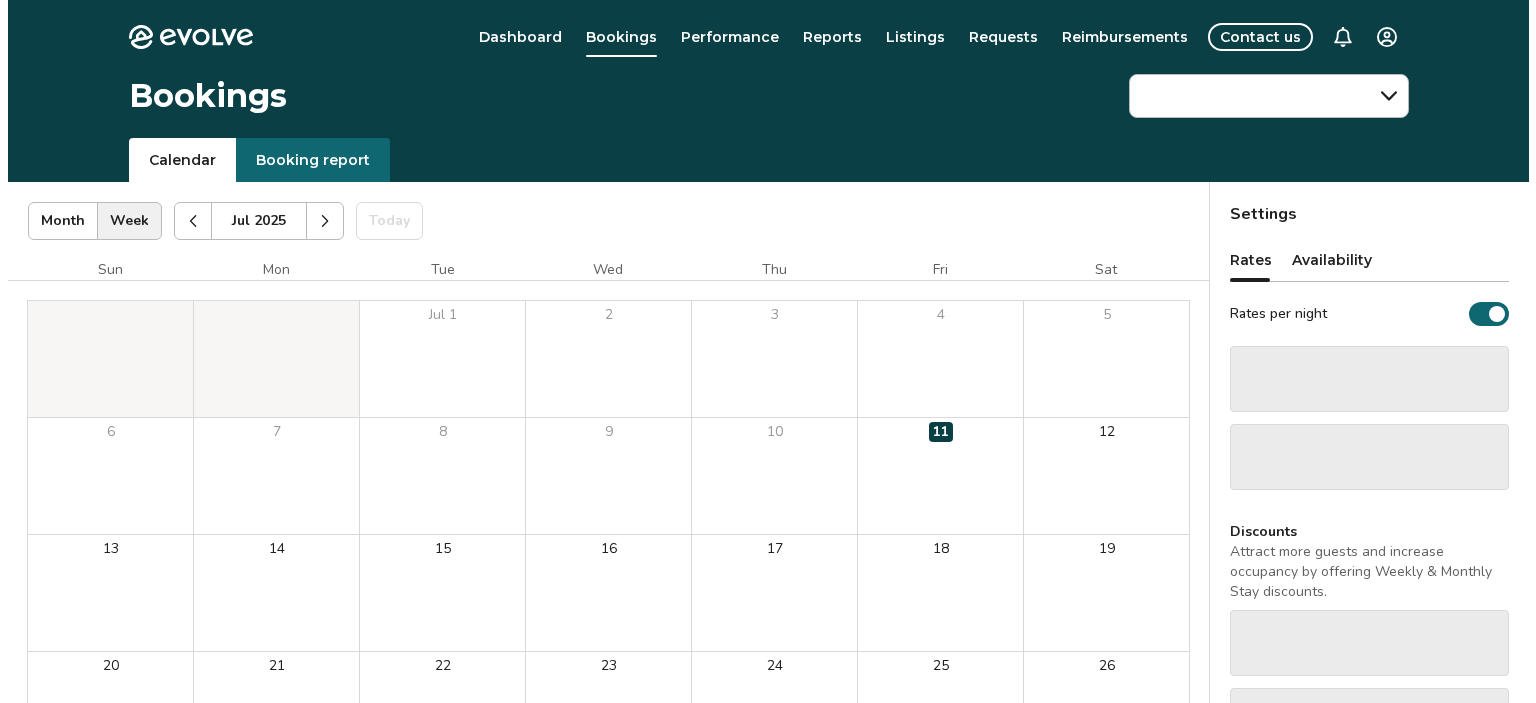 scroll, scrollTop: 0, scrollLeft: 0, axis: both 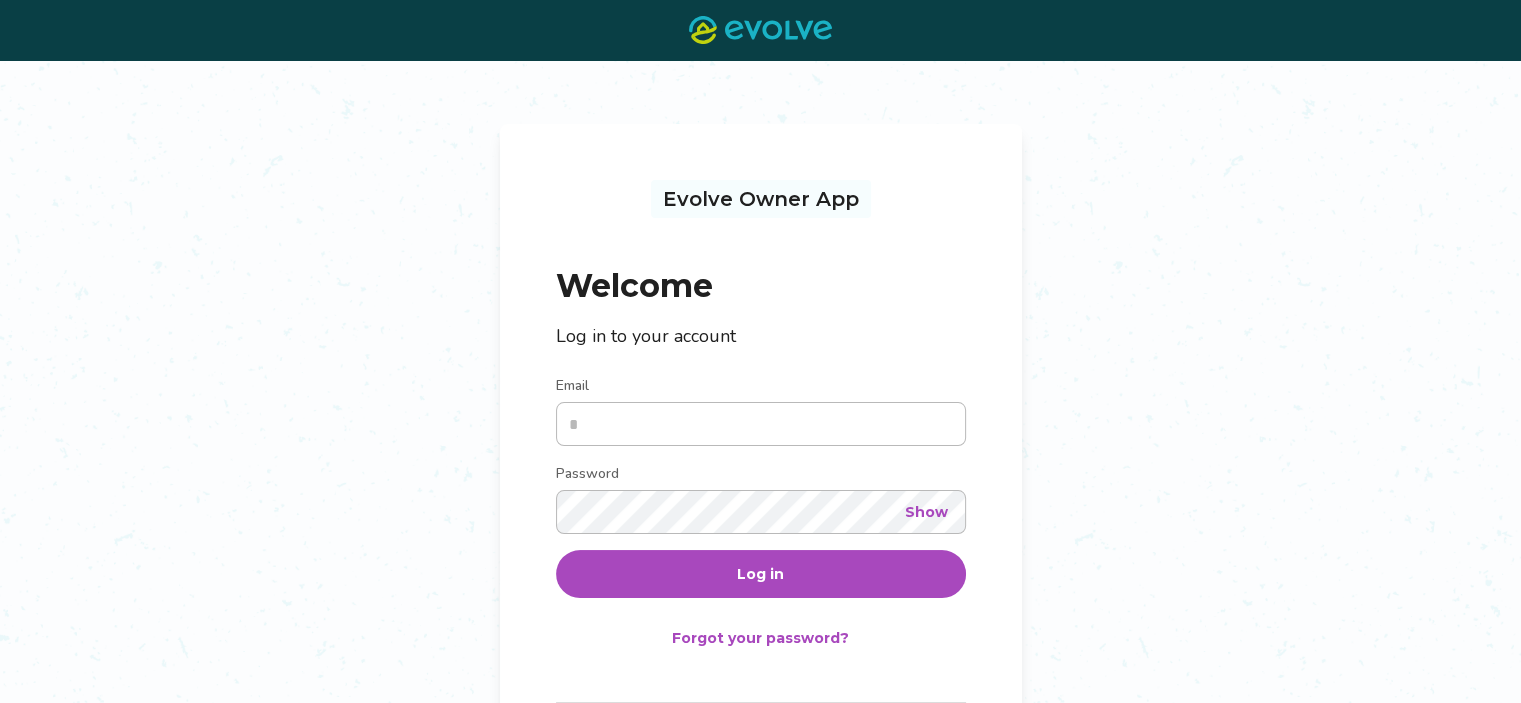click on "Email" at bounding box center (761, 424) 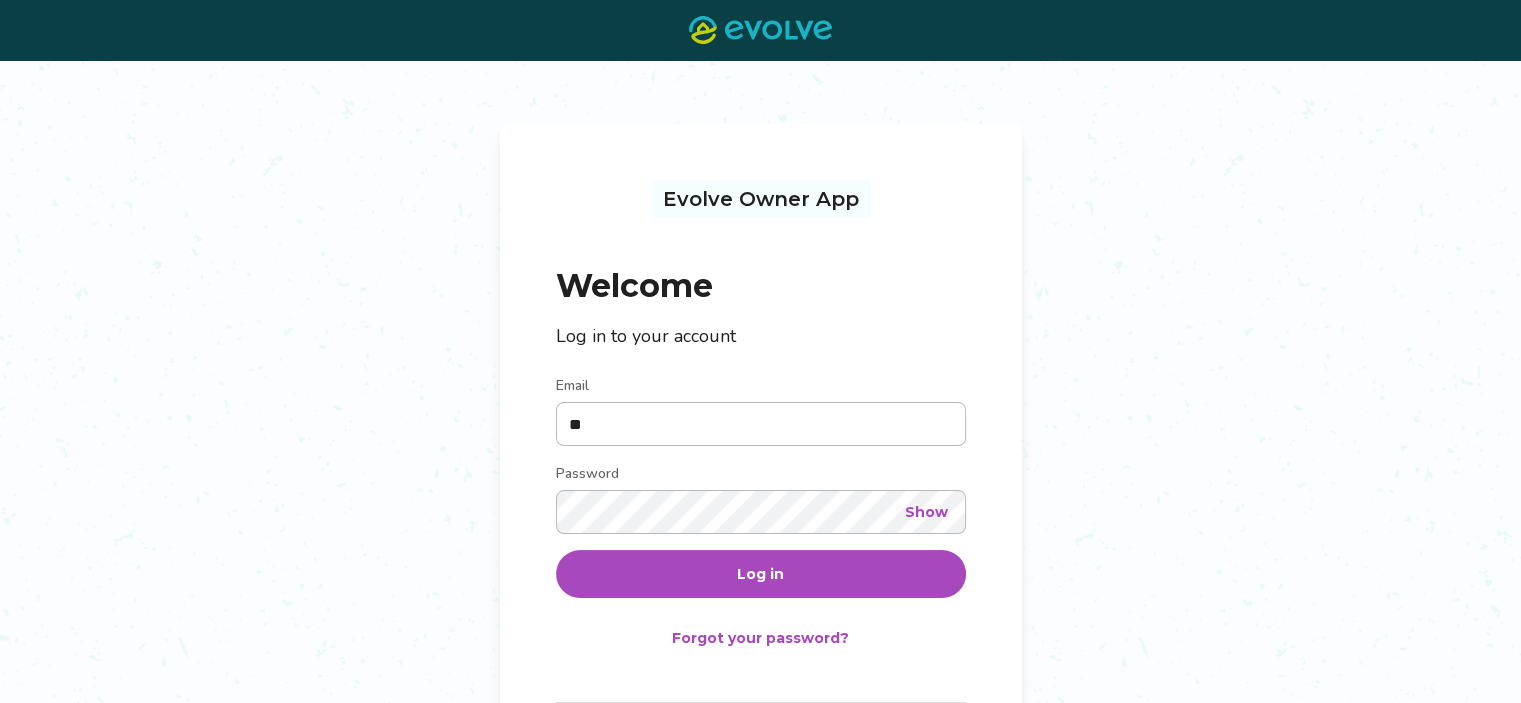 type on "**********" 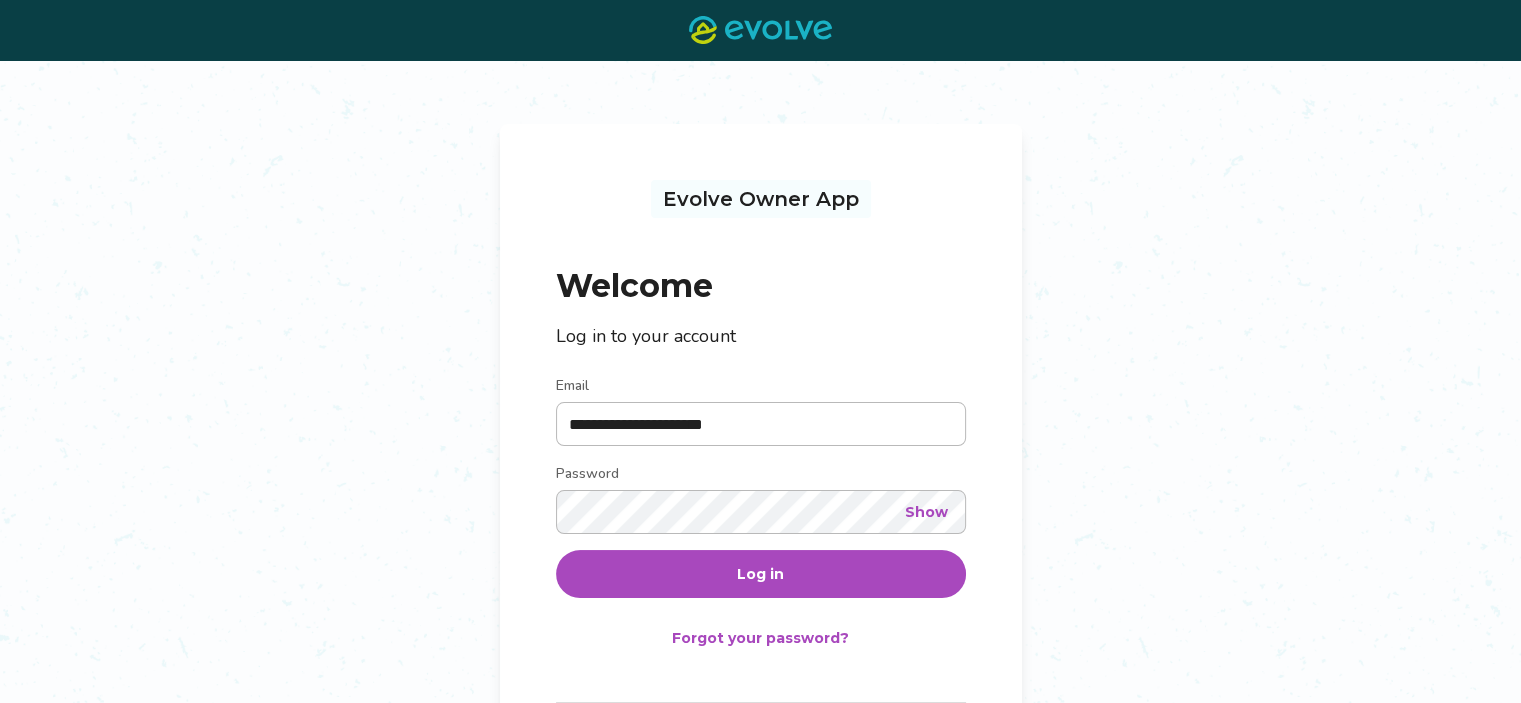 click on "Log in" at bounding box center (760, 574) 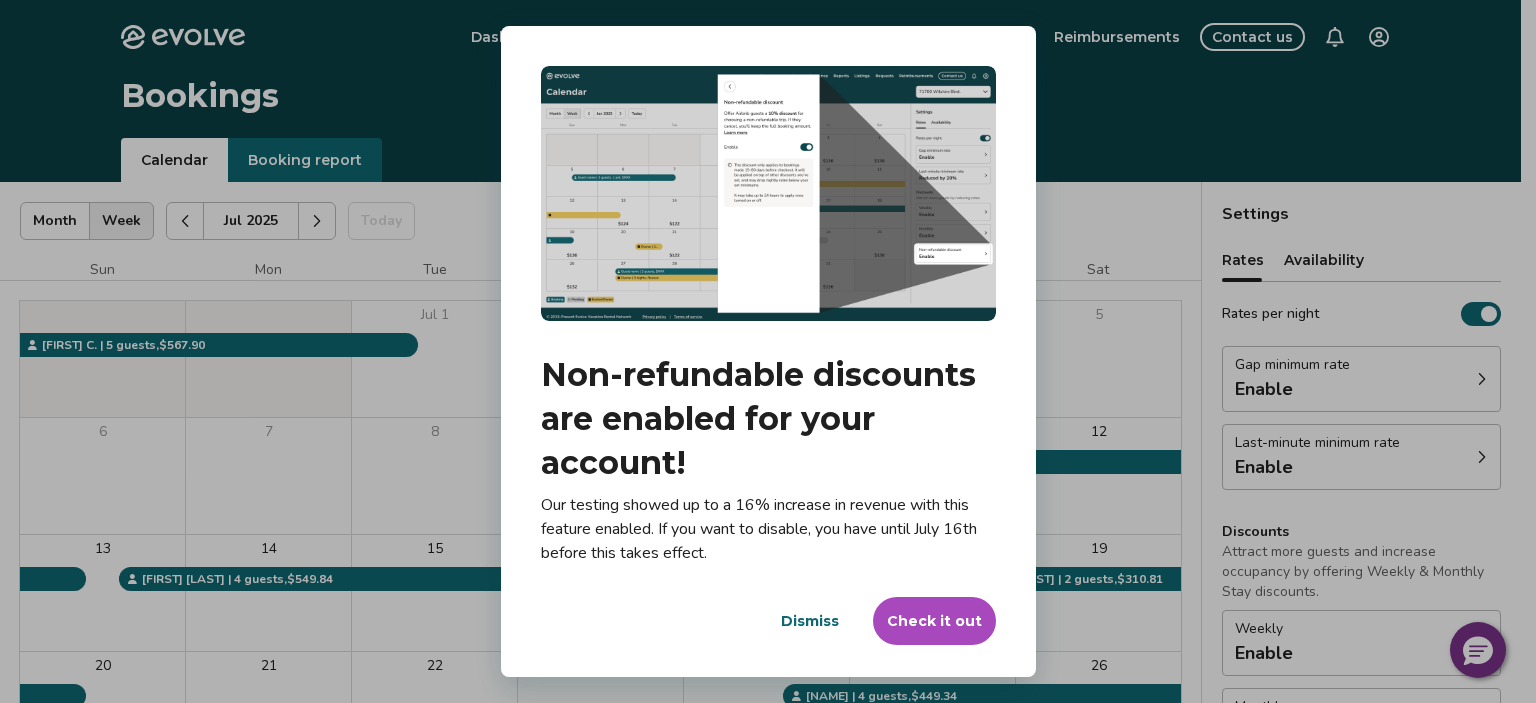click on "Dialog Non-refundable discounts are enabled for your account! Our testing showed up to a 16% increase in revenue with this feature enabled. If you want to disable, you have until July 16th before this takes effect. Dismiss Check it out" at bounding box center (768, 351) 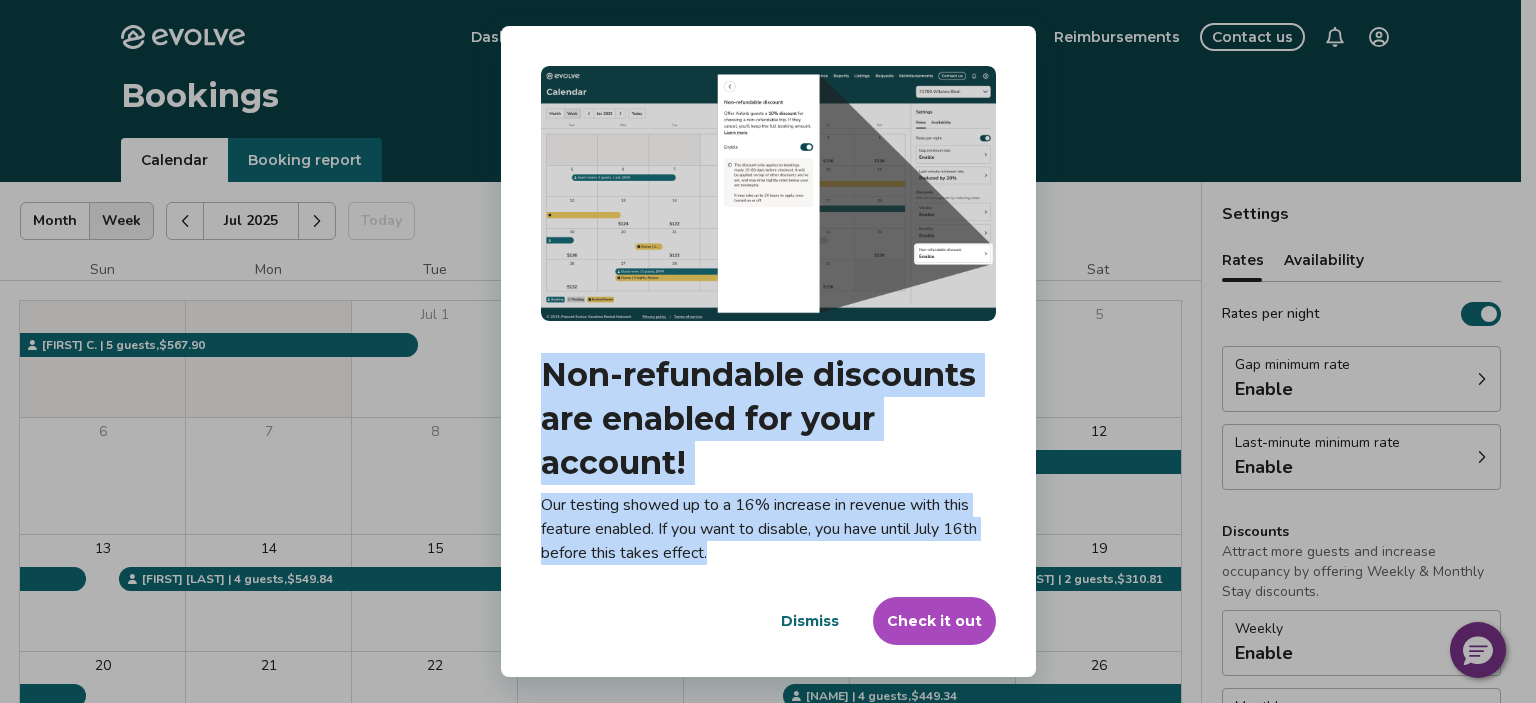 drag, startPoint x: 1390, startPoint y: 224, endPoint x: 896, endPoint y: 563, distance: 599.1302 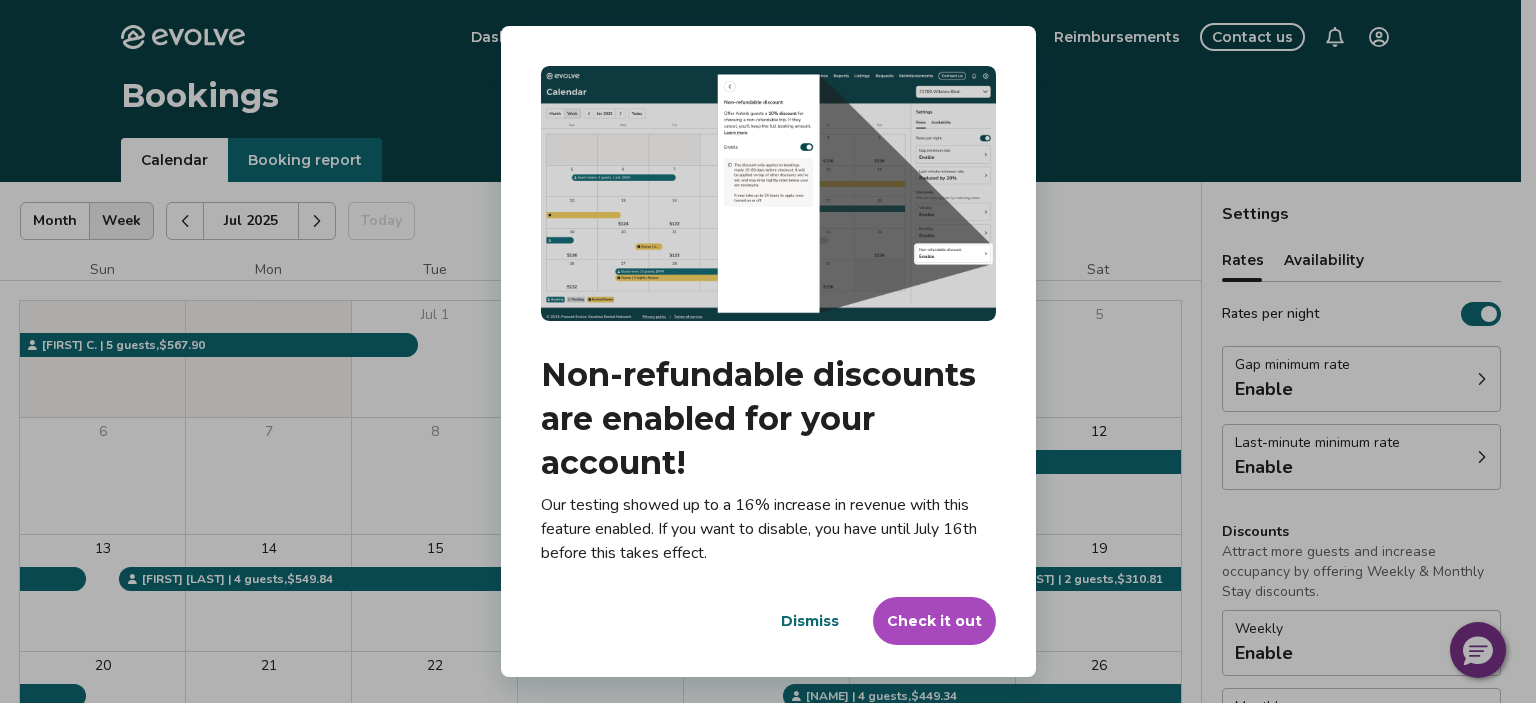 click on "Check it out" at bounding box center (934, 621) 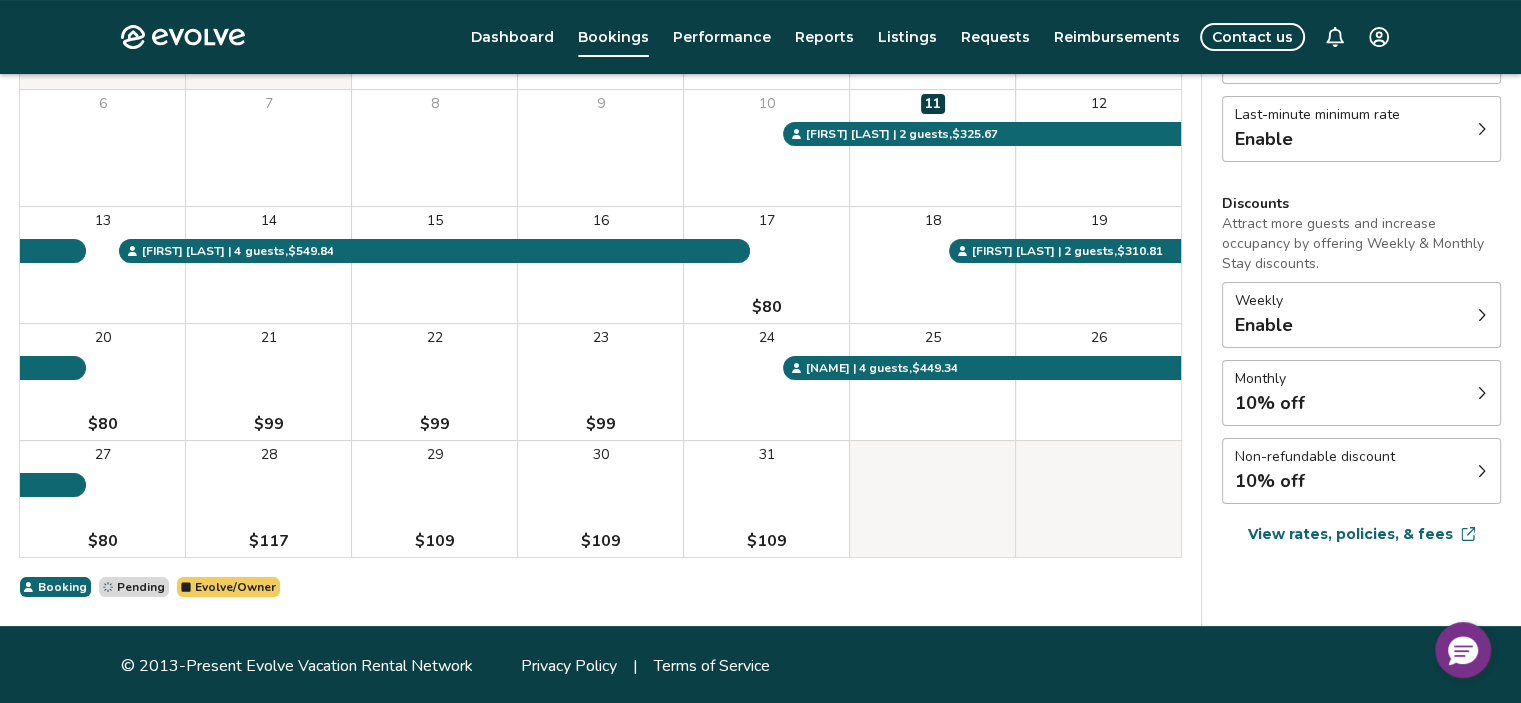 scroll, scrollTop: 283, scrollLeft: 0, axis: vertical 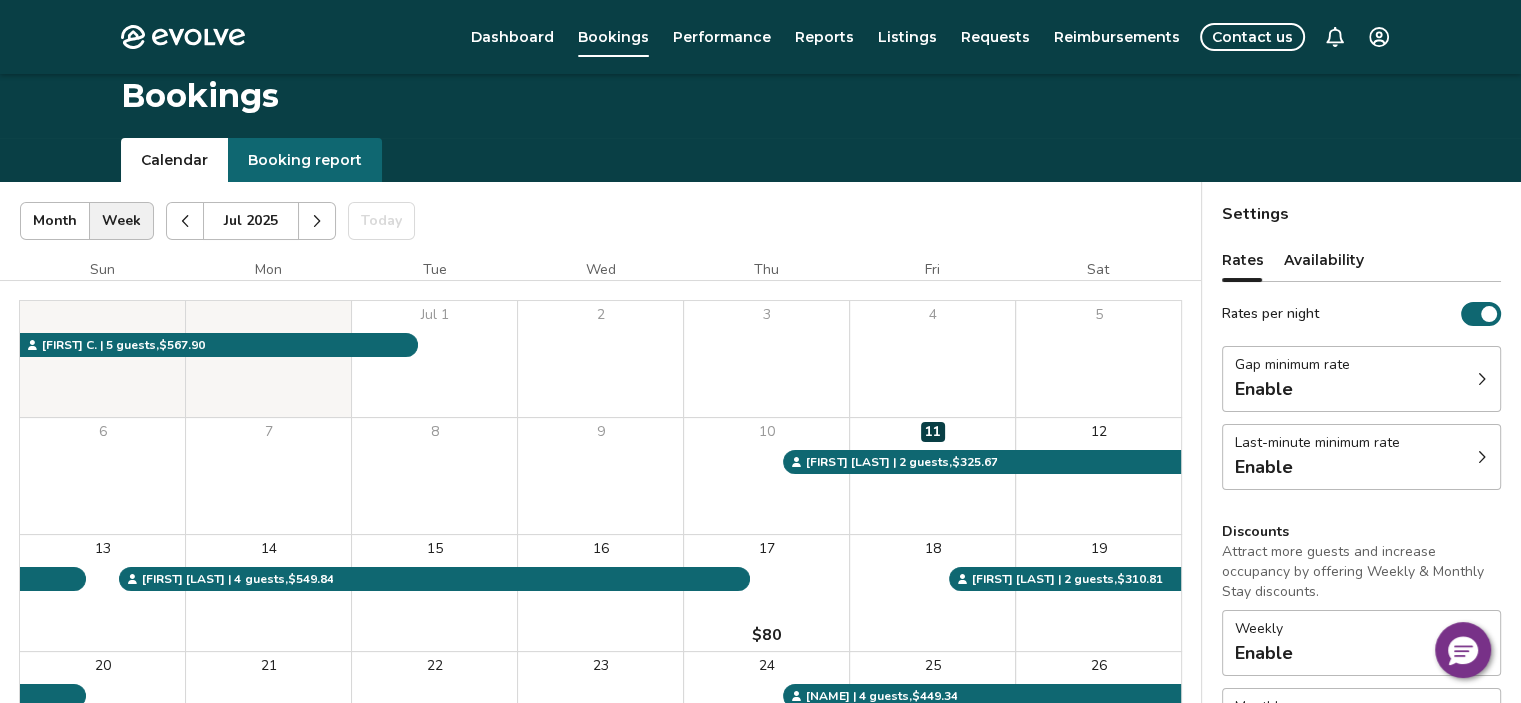 click 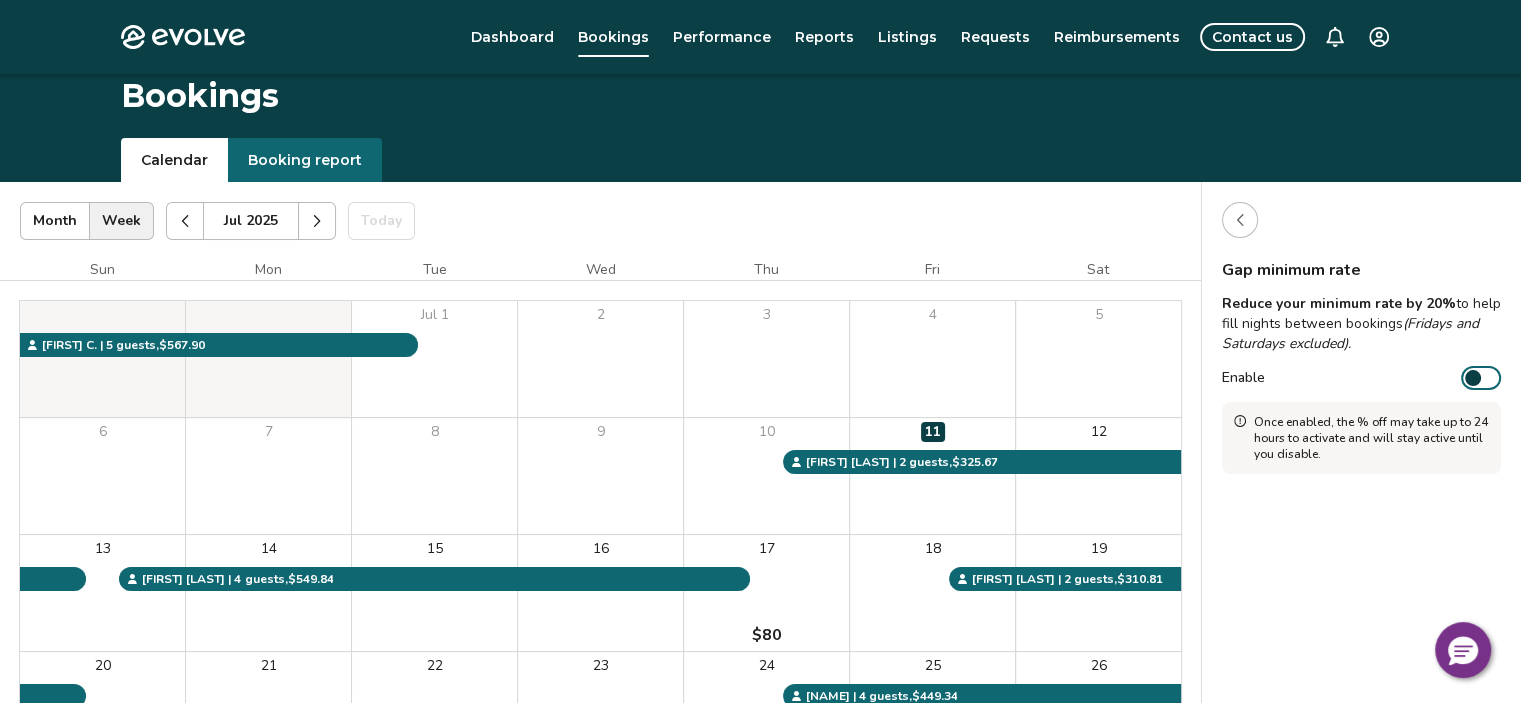 click on "Gap minimum rate Reduce your minimum rate by 20%  to help fill nights between bookings  (Fridays and Saturdays excluded). Enable Once enabled, the % off may take up to 24 hours to activate and will stay active until you disable." at bounding box center (1361, 568) 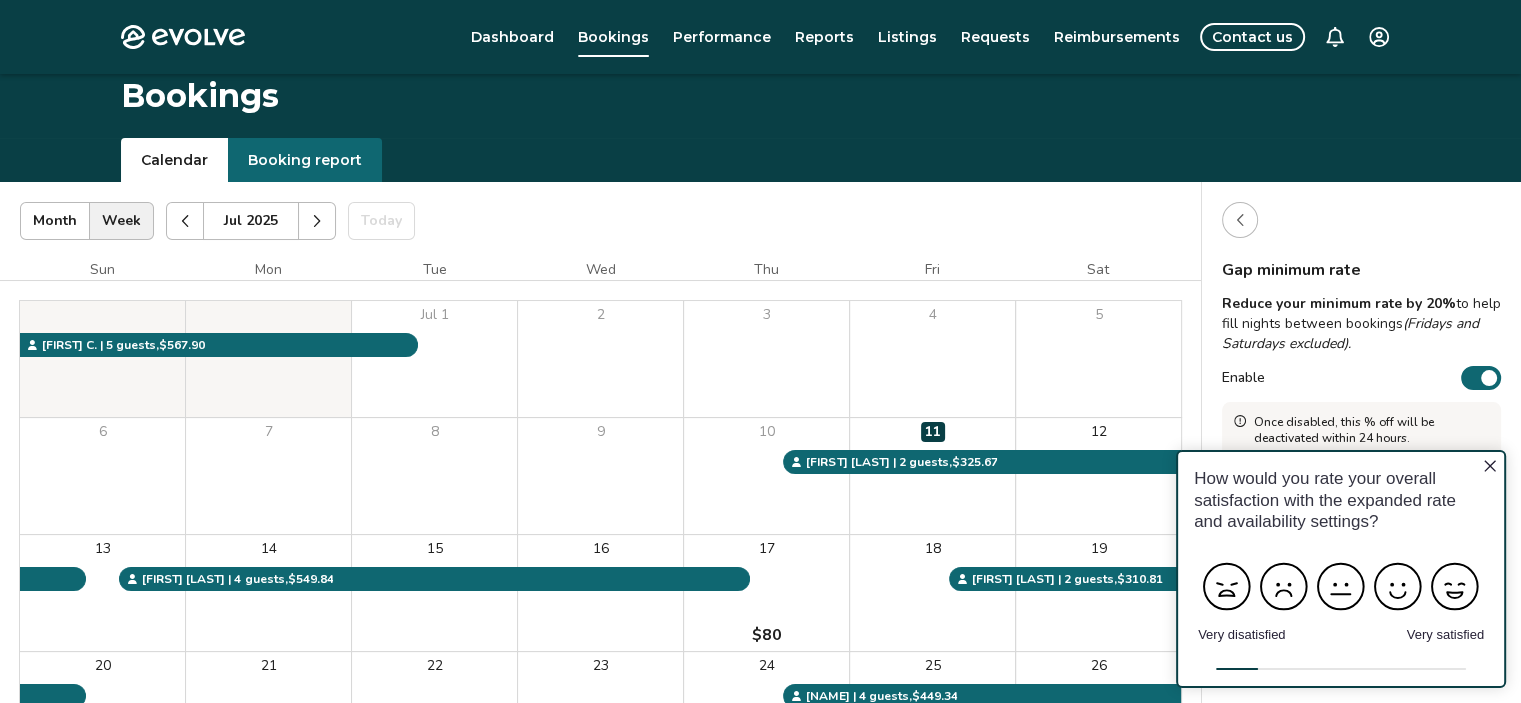 scroll, scrollTop: 0, scrollLeft: 0, axis: both 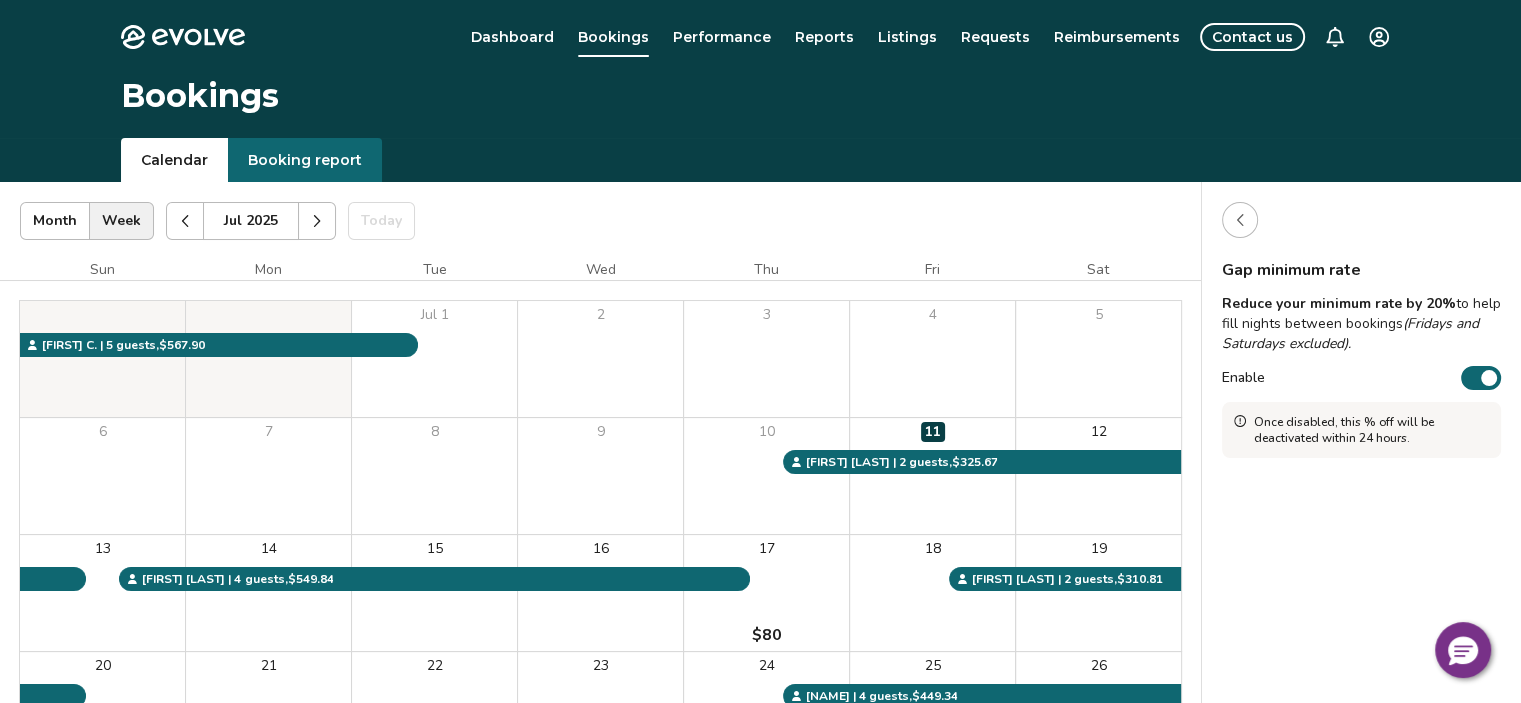 click 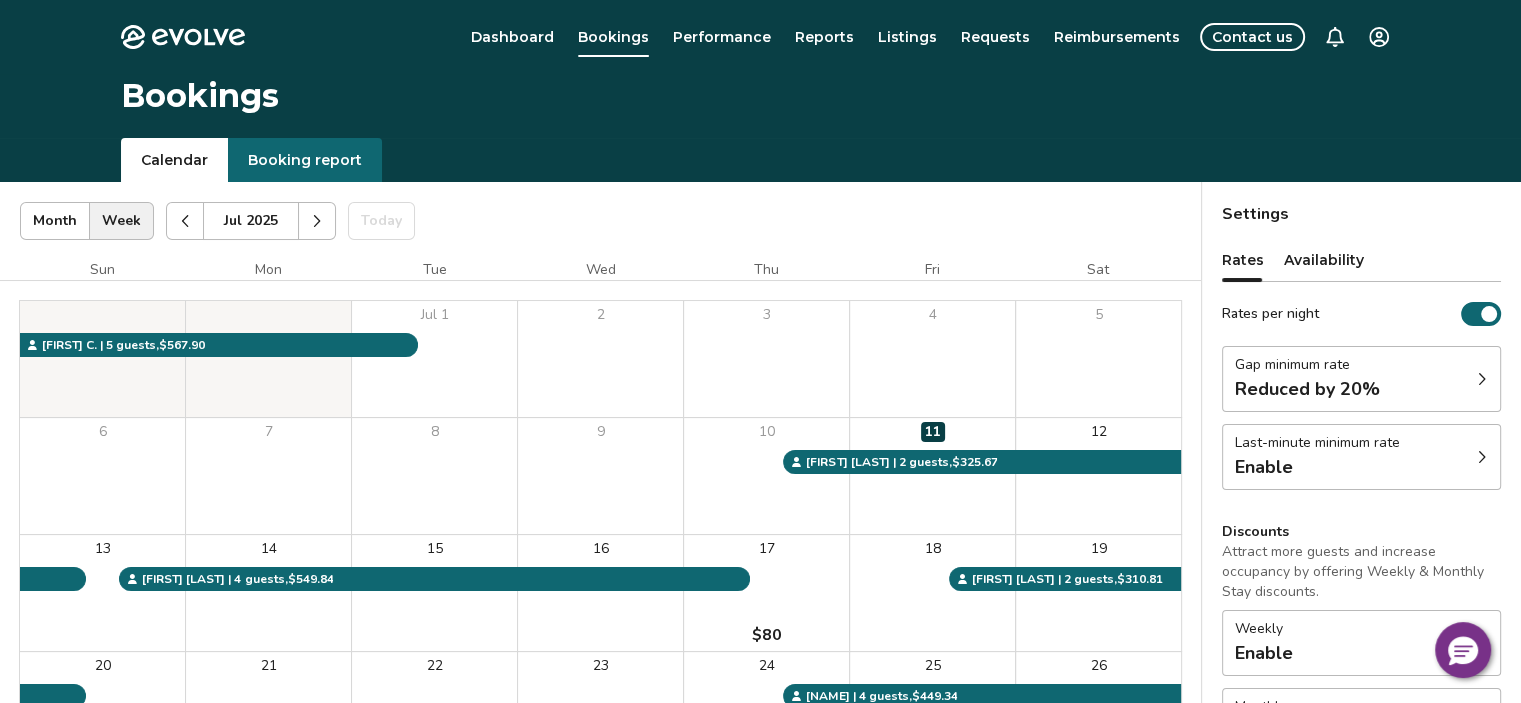 click at bounding box center [1489, 314] 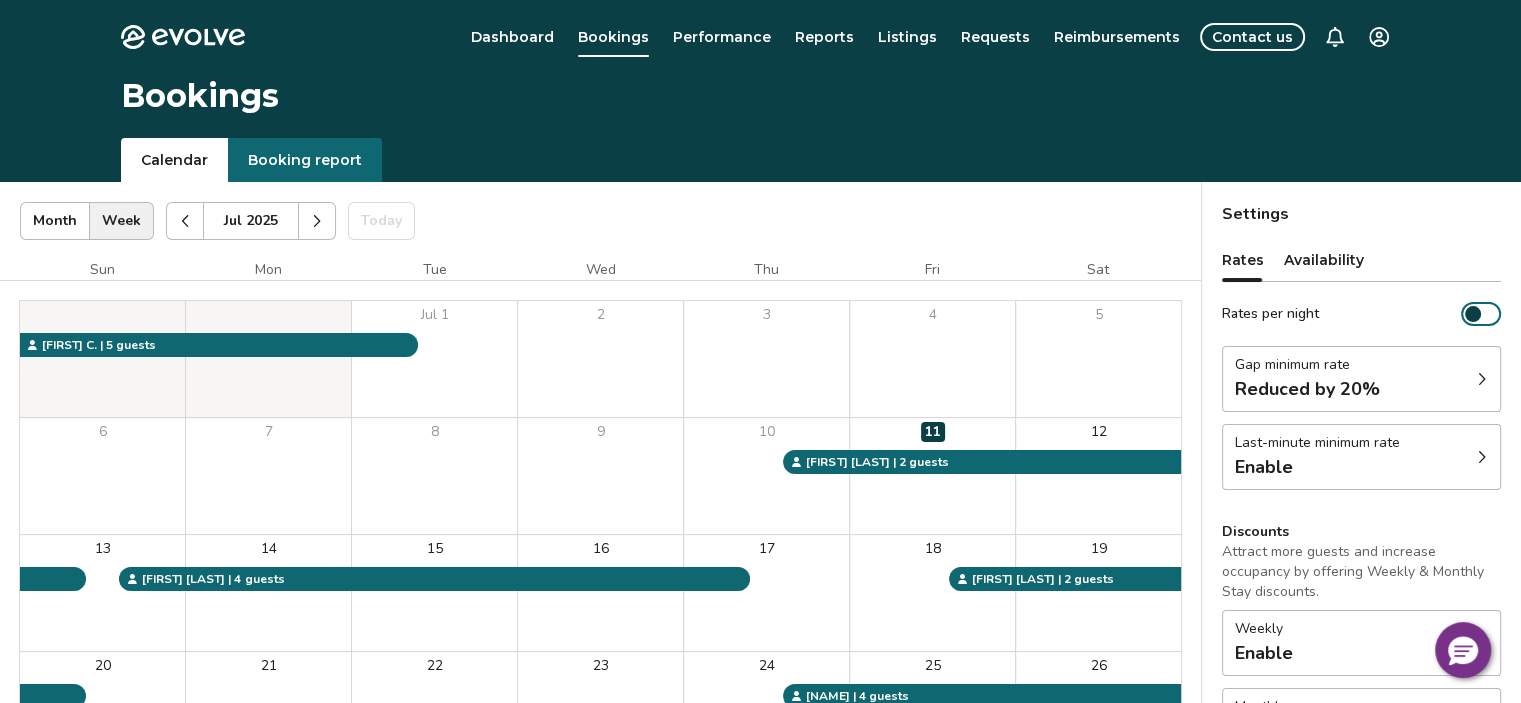 click 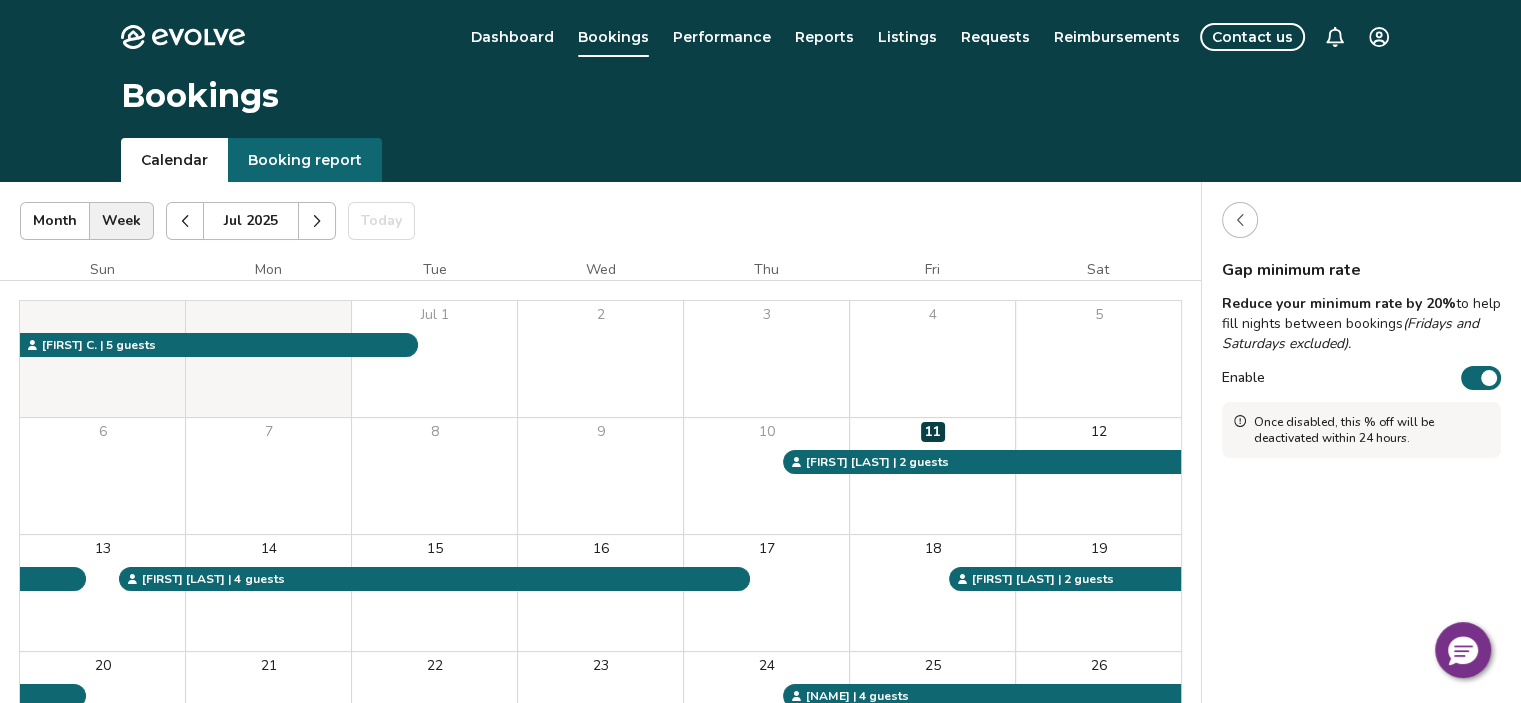 click at bounding box center (1489, 378) 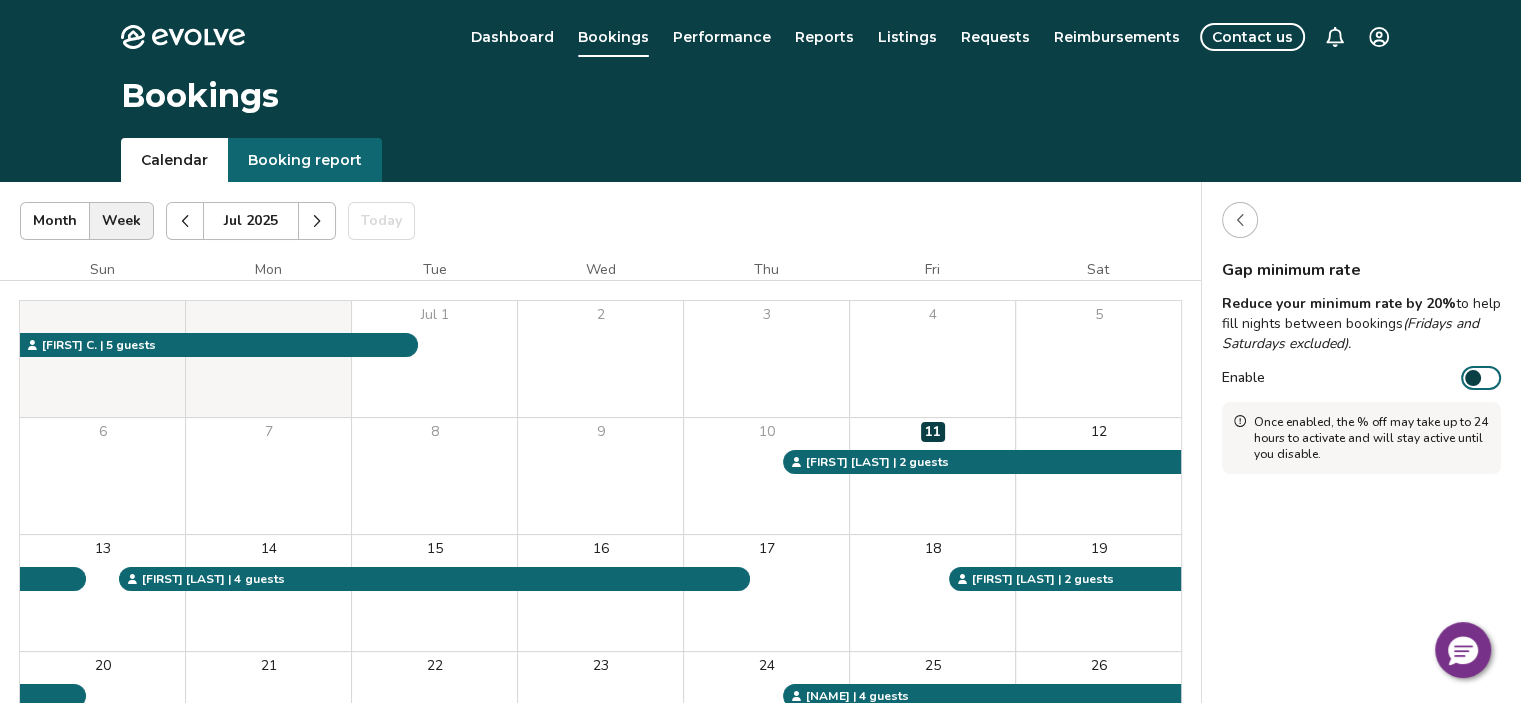 click at bounding box center (1361, 220) 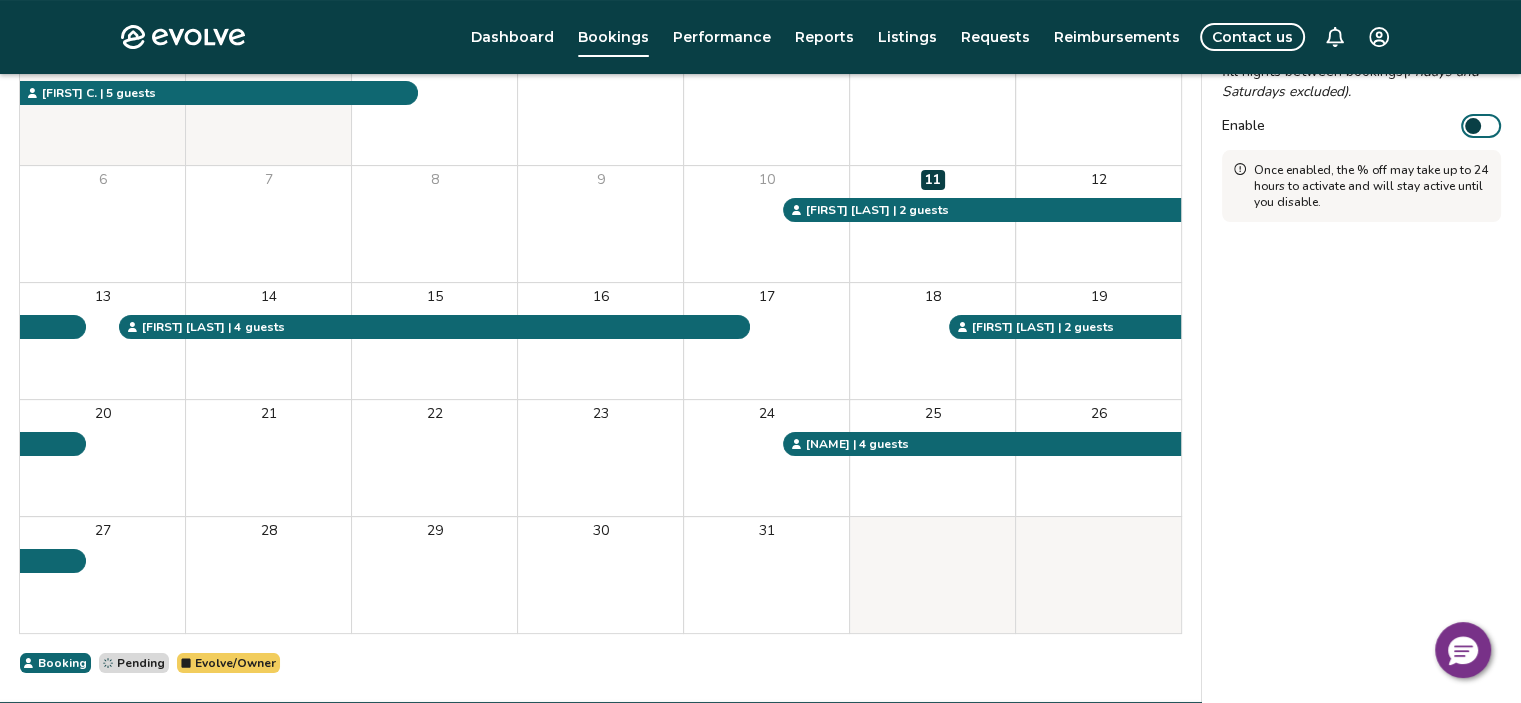 scroll, scrollTop: 0, scrollLeft: 0, axis: both 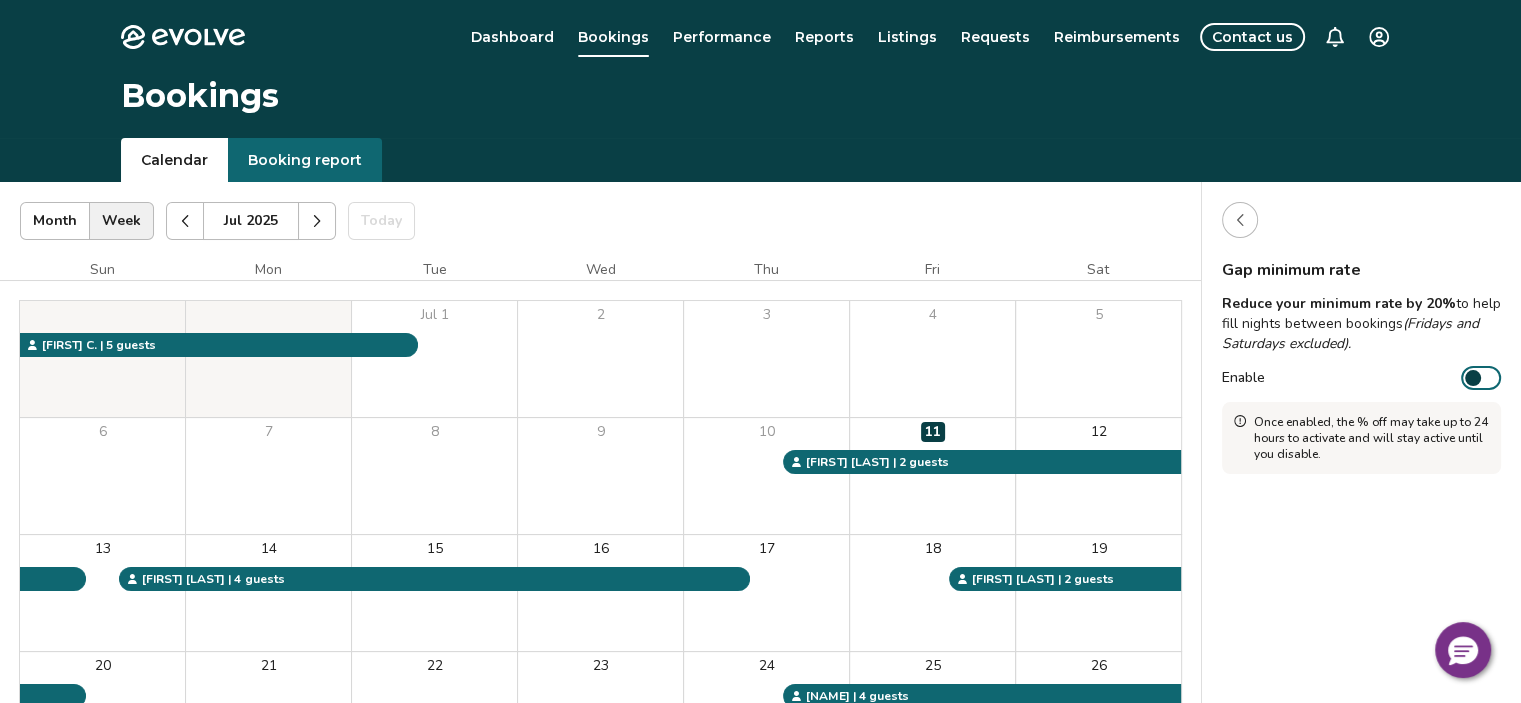 click 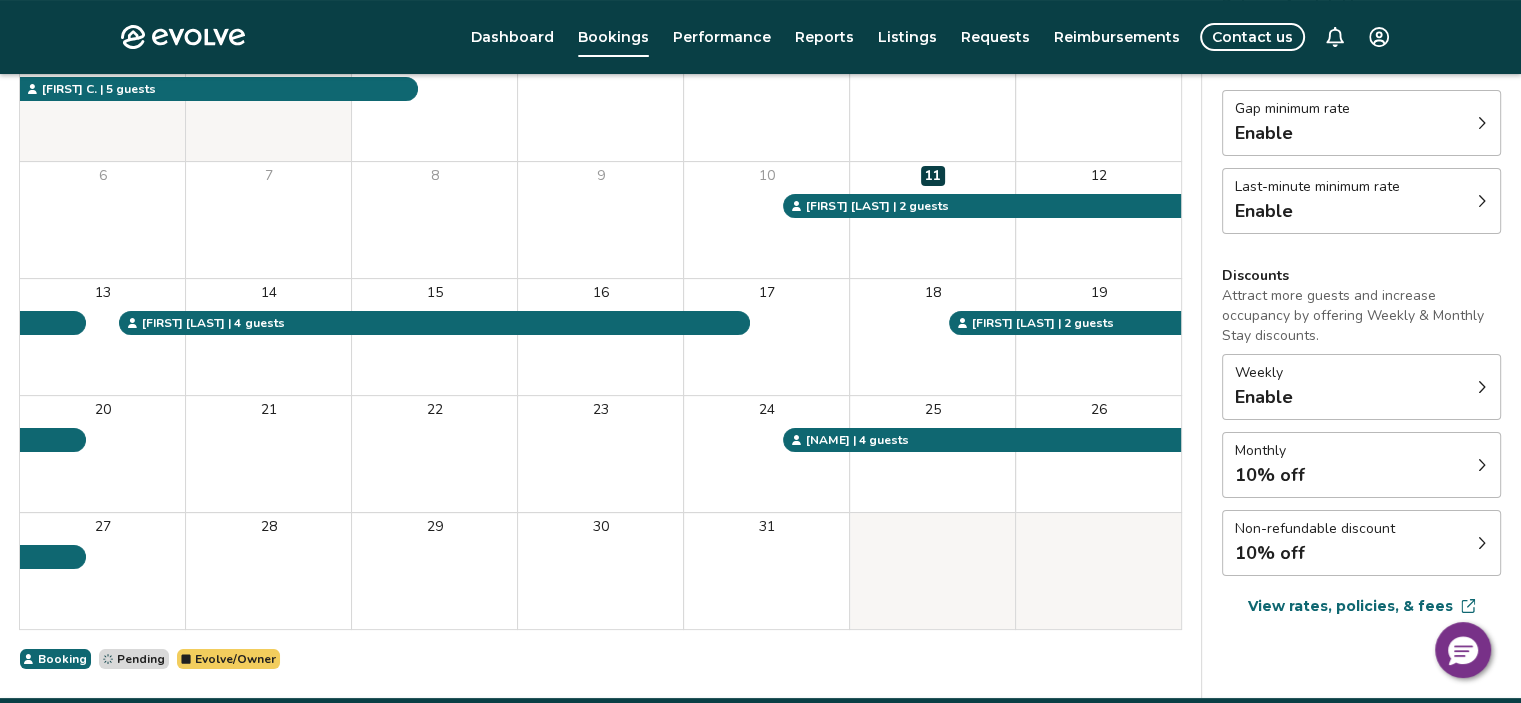 scroll, scrollTop: 256, scrollLeft: 0, axis: vertical 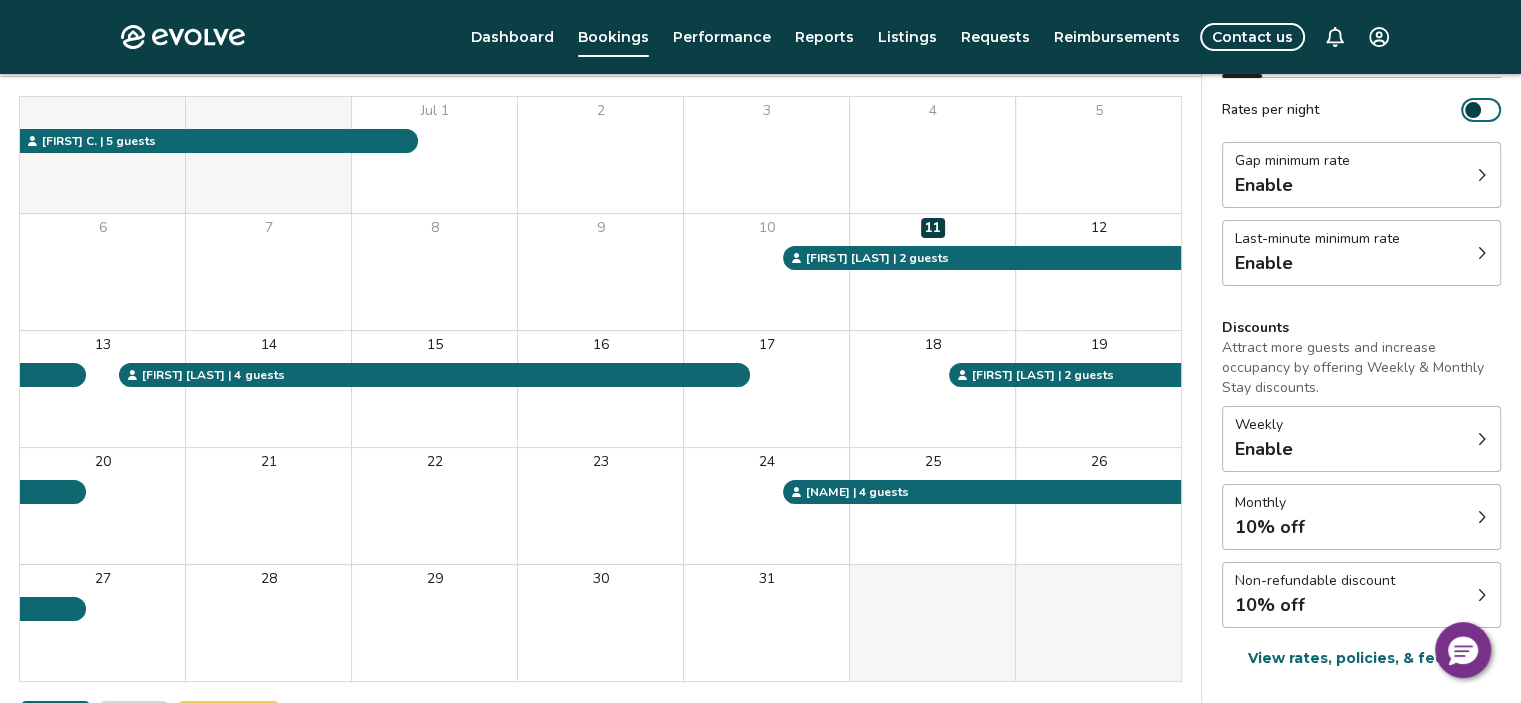 click 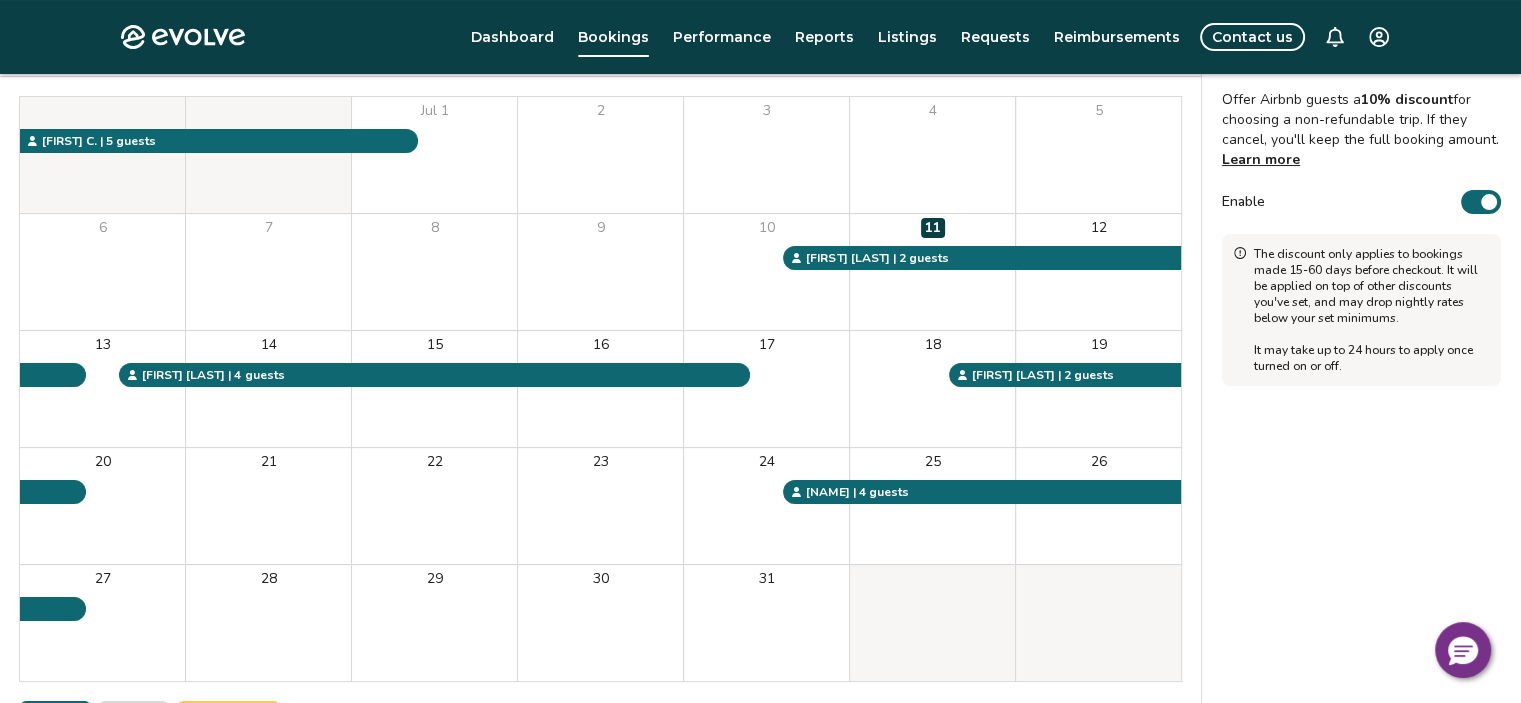 click on "Non-refundable discount Offer Airbnb guests a  10% discount  for choosing a non-refundable trip. If they cancel, you'll keep the full booking amount.   Learn more Enable The discount only applies to bookings made 15-60 days before checkout. It will be applied on top of other discounts you've set, and may drop nightly rates below your set minimums. It may take up to 24 hours to apply once turned on or off." at bounding box center (1361, 364) 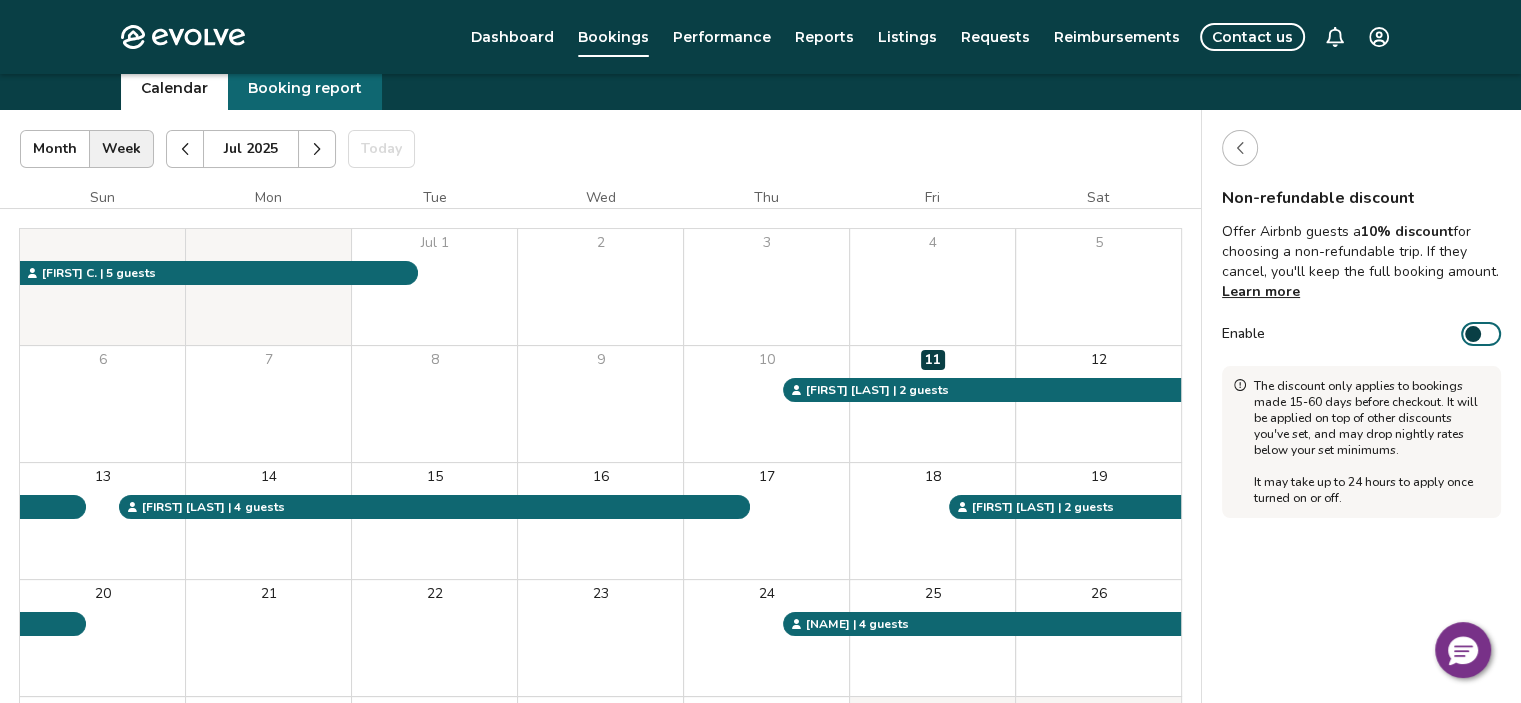 scroll, scrollTop: 27, scrollLeft: 0, axis: vertical 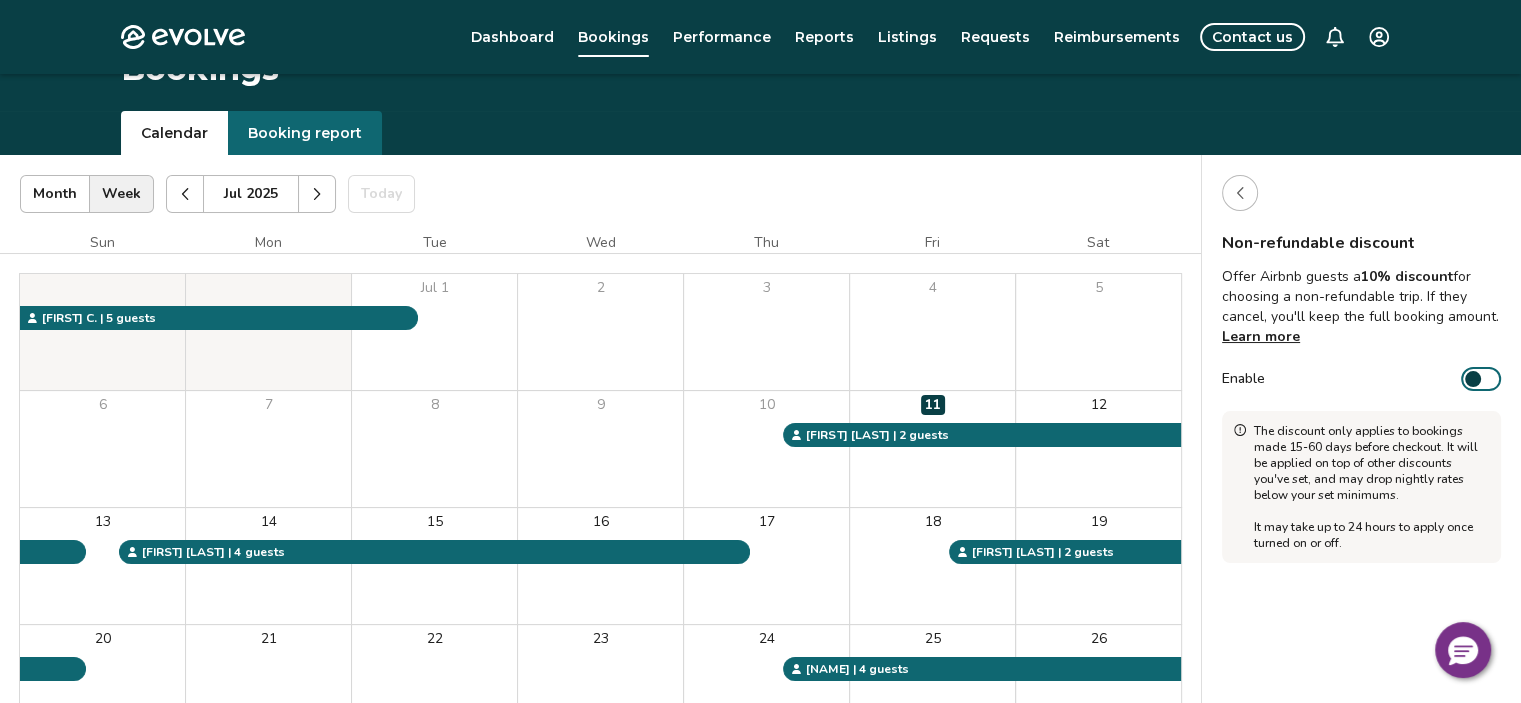 click 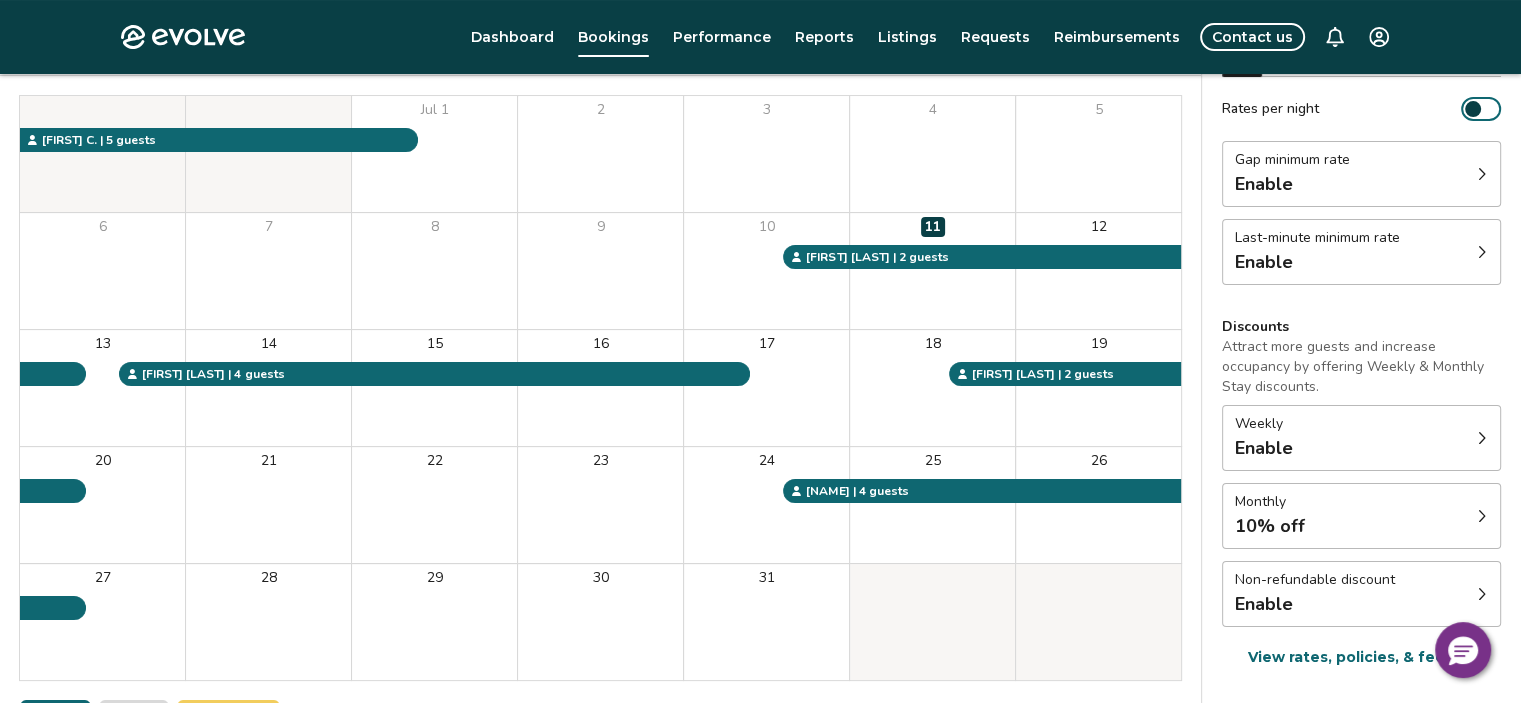 scroll, scrollTop: 211, scrollLeft: 0, axis: vertical 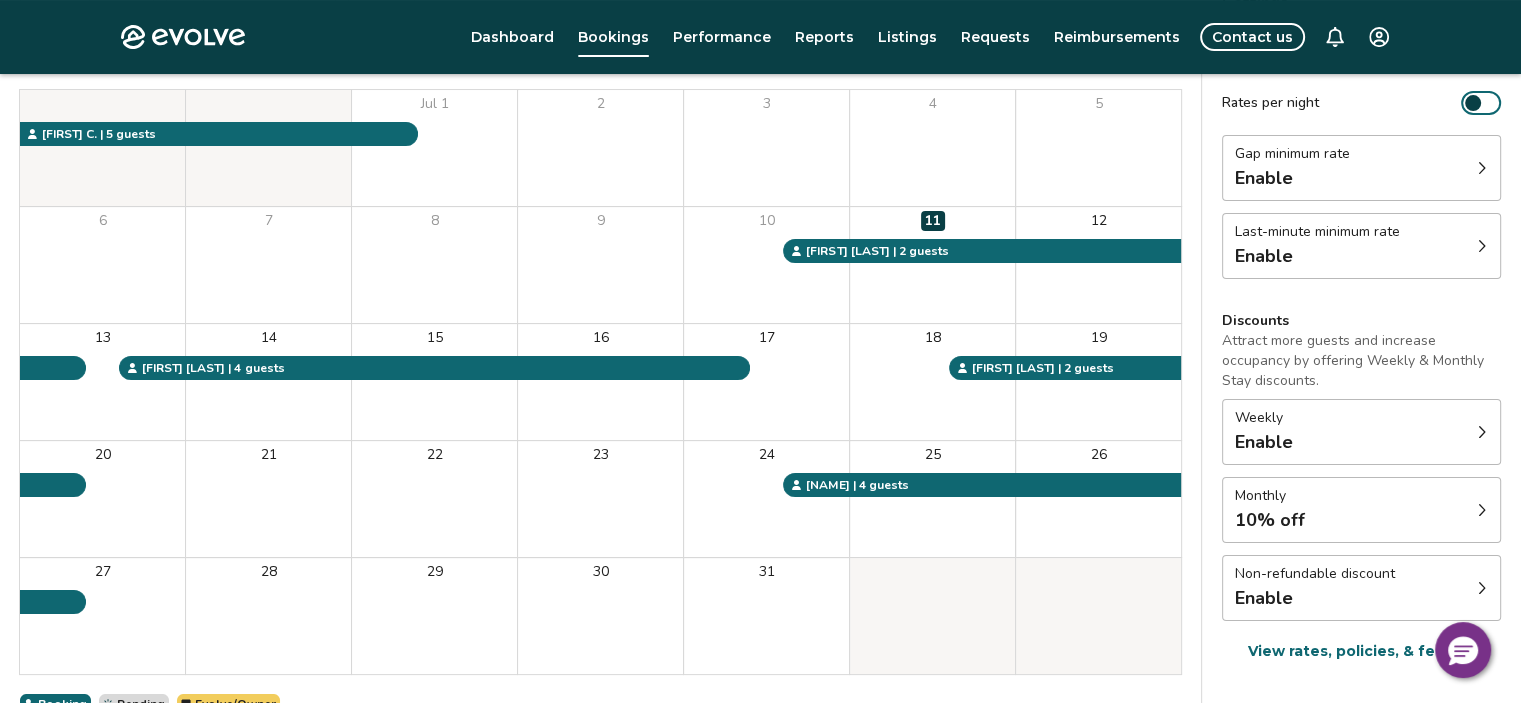 click 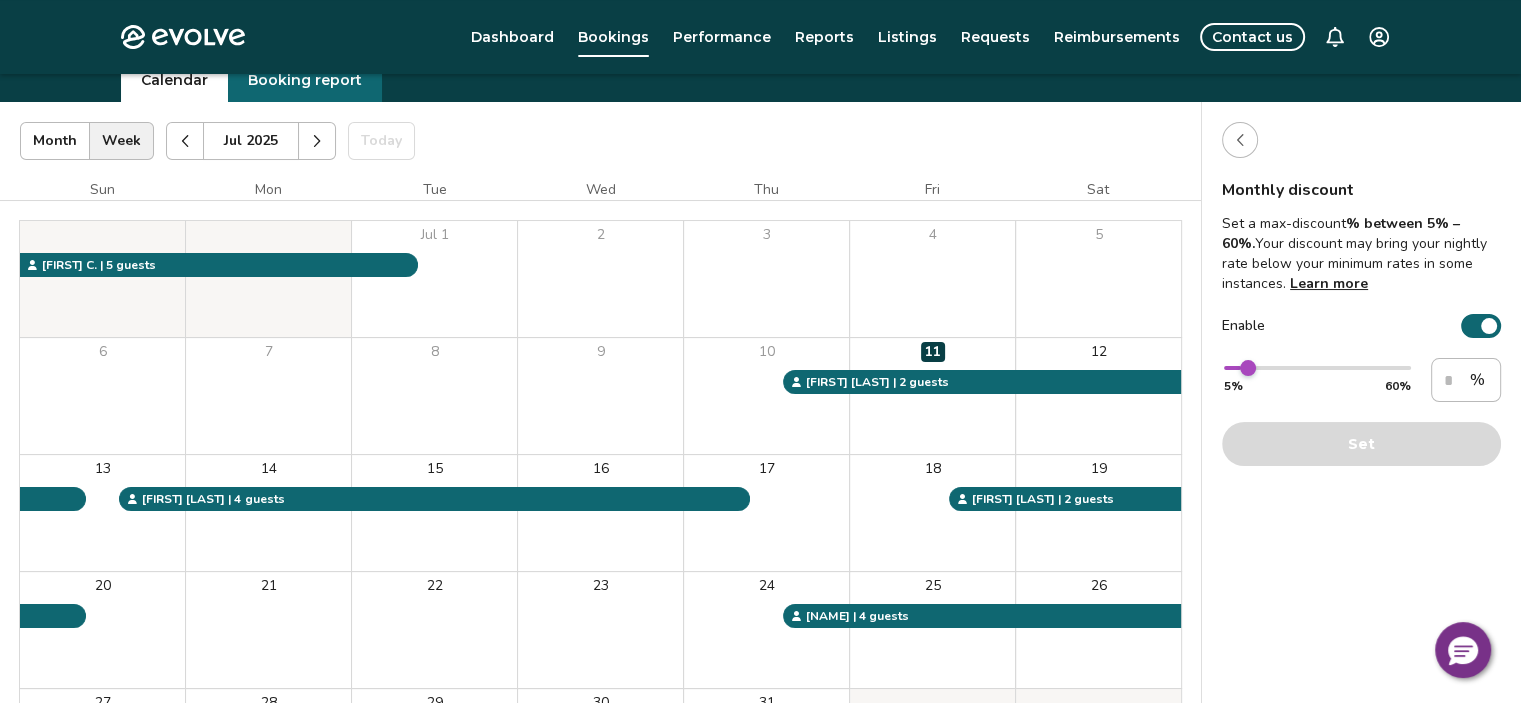 scroll, scrollTop: 0, scrollLeft: 0, axis: both 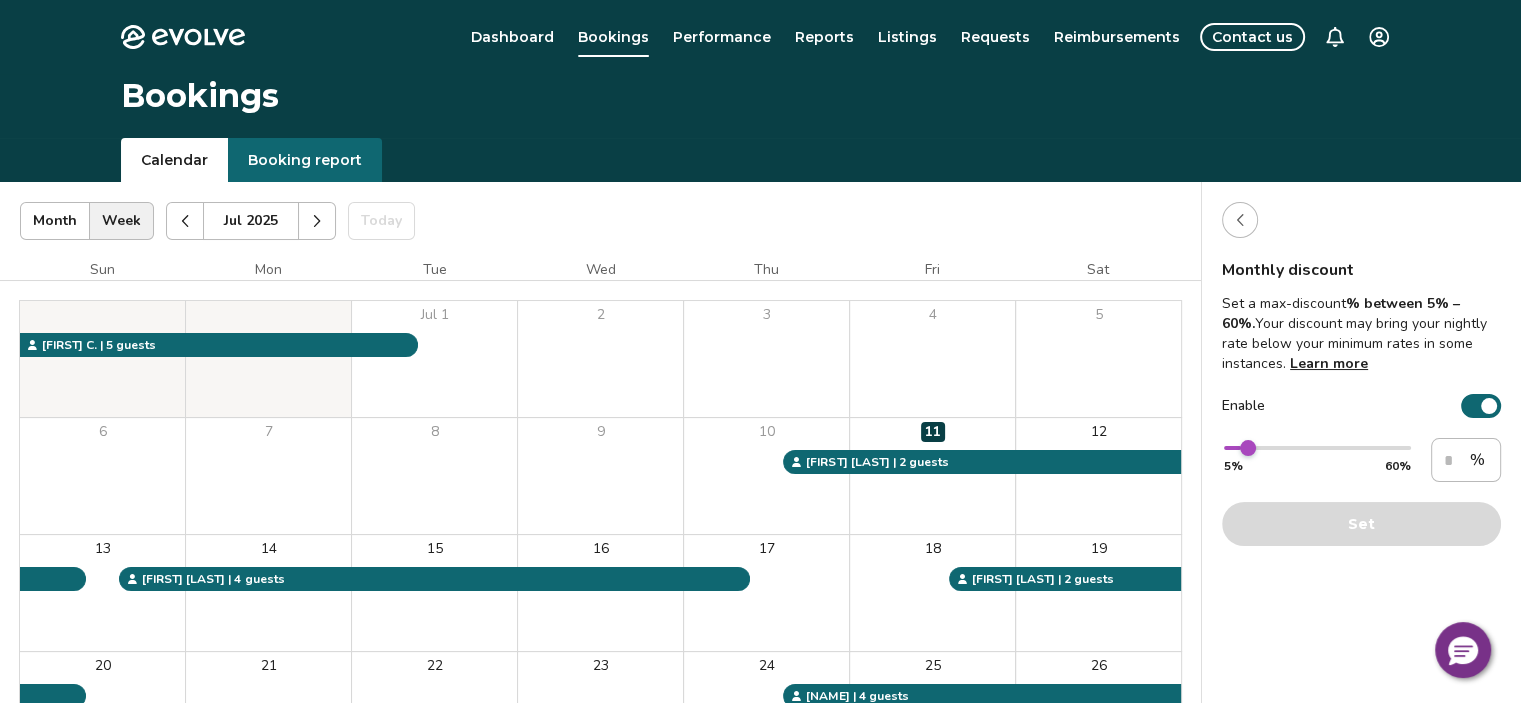 click 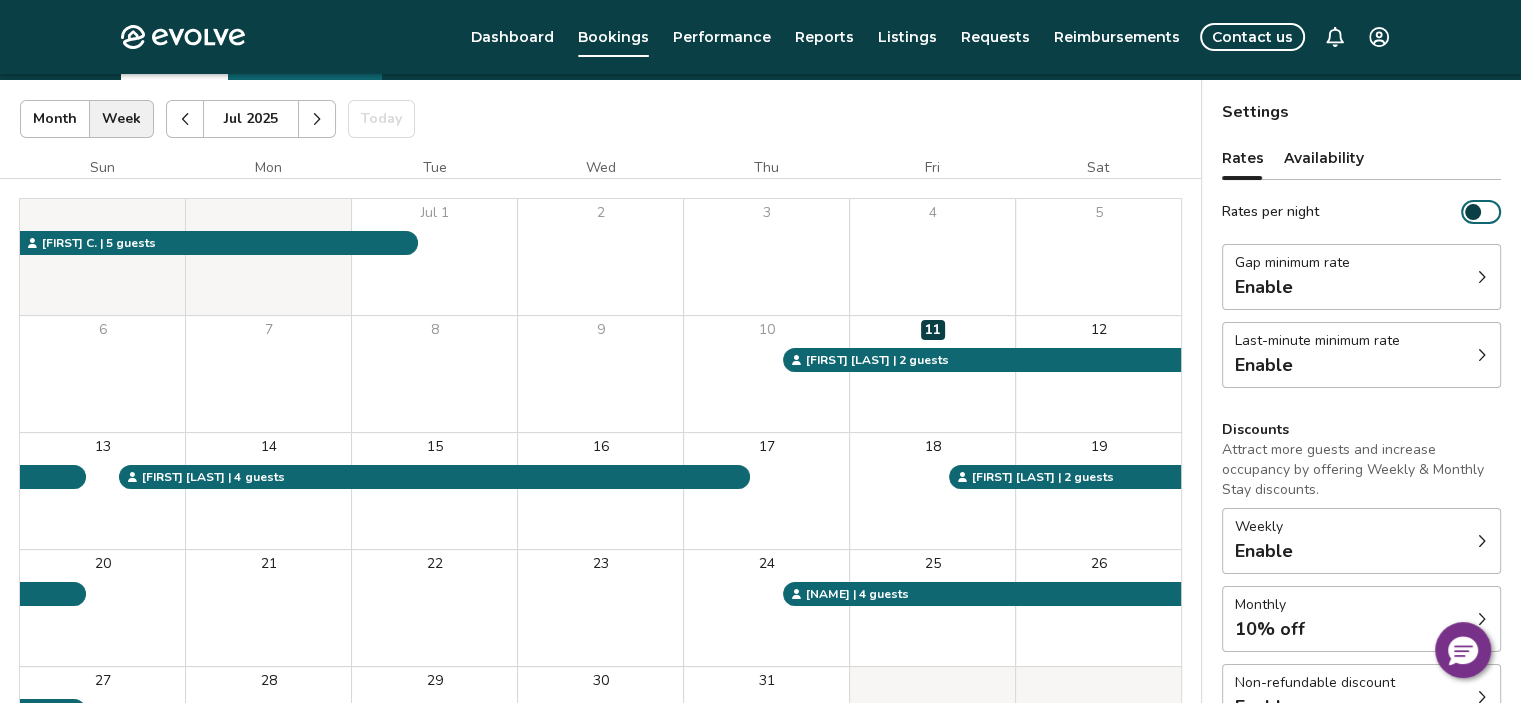 scroll, scrollTop: 152, scrollLeft: 0, axis: vertical 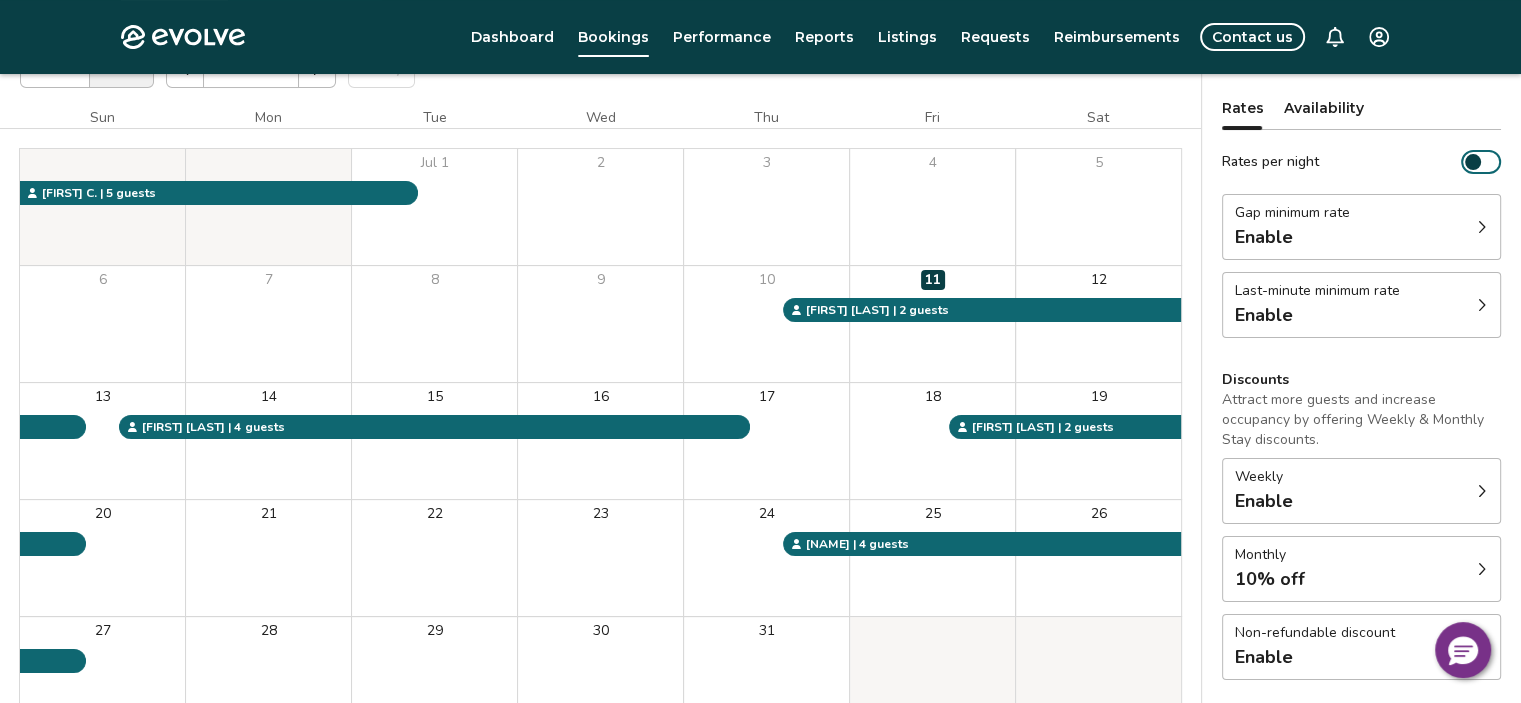 click 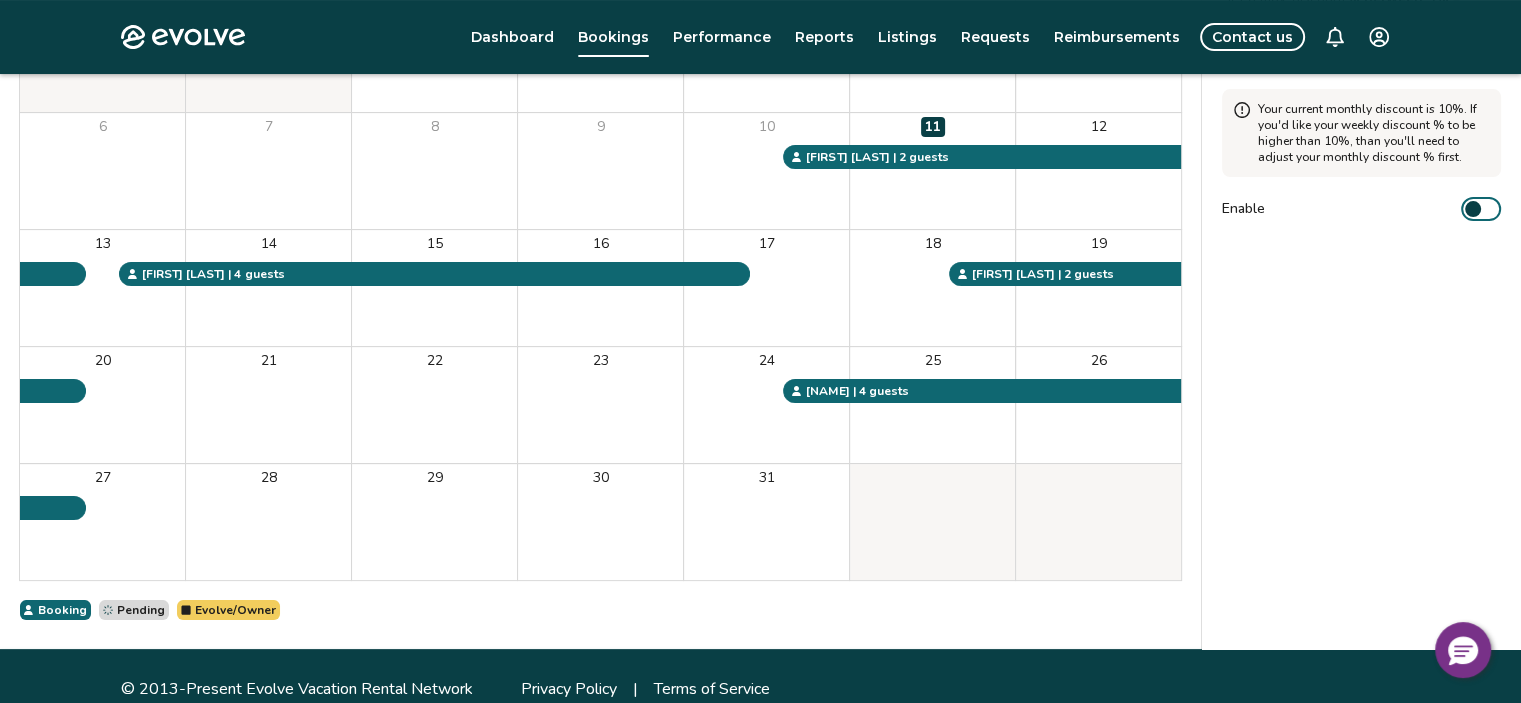 scroll, scrollTop: 0, scrollLeft: 0, axis: both 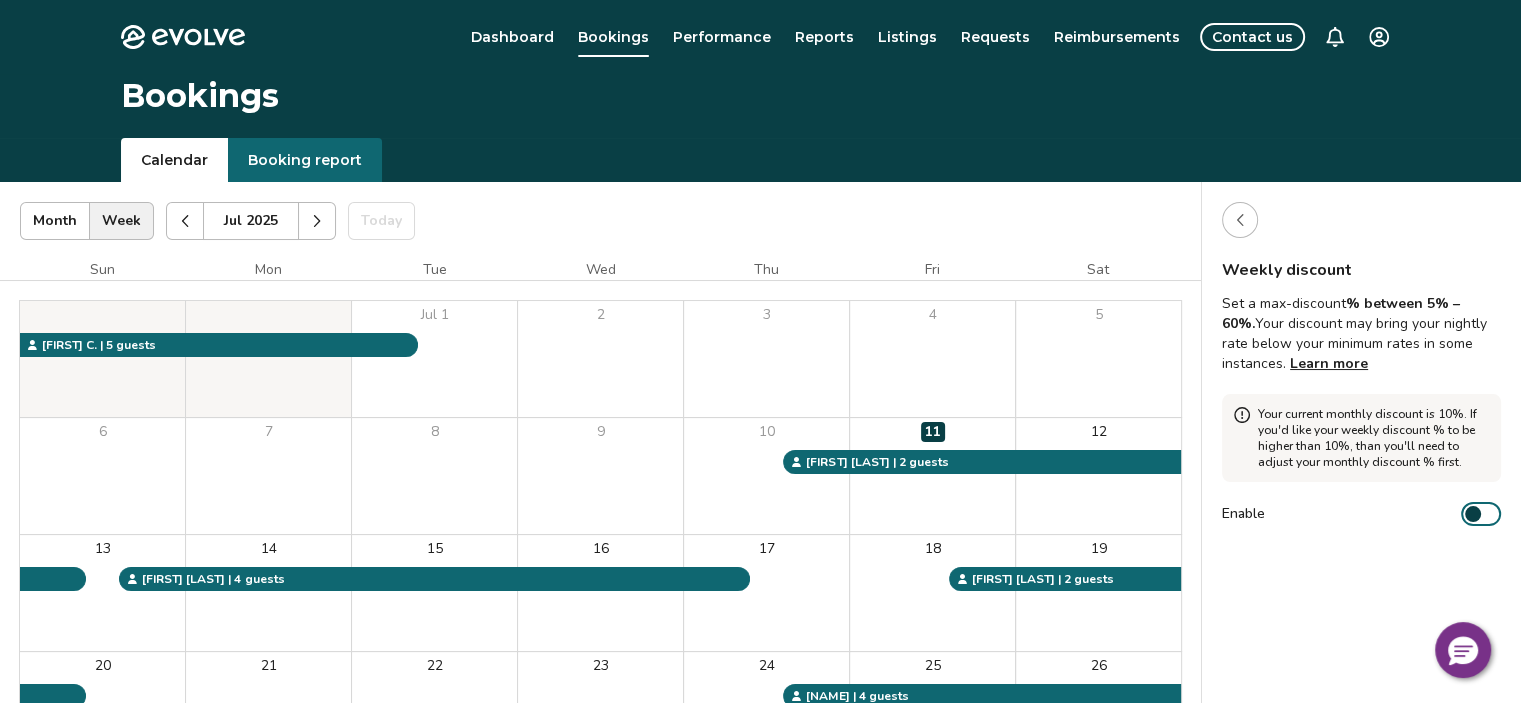 click at bounding box center [1361, 220] 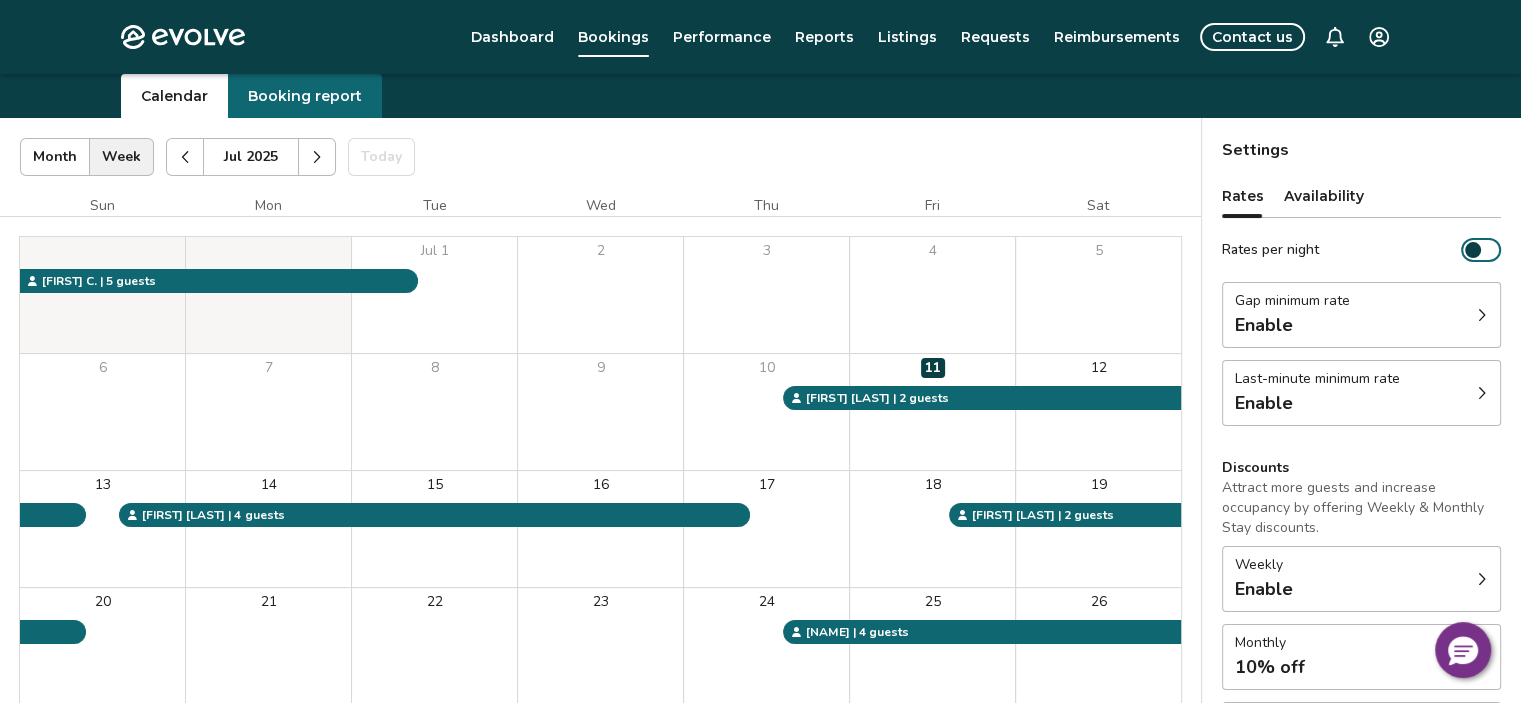 scroll, scrollTop: 0, scrollLeft: 0, axis: both 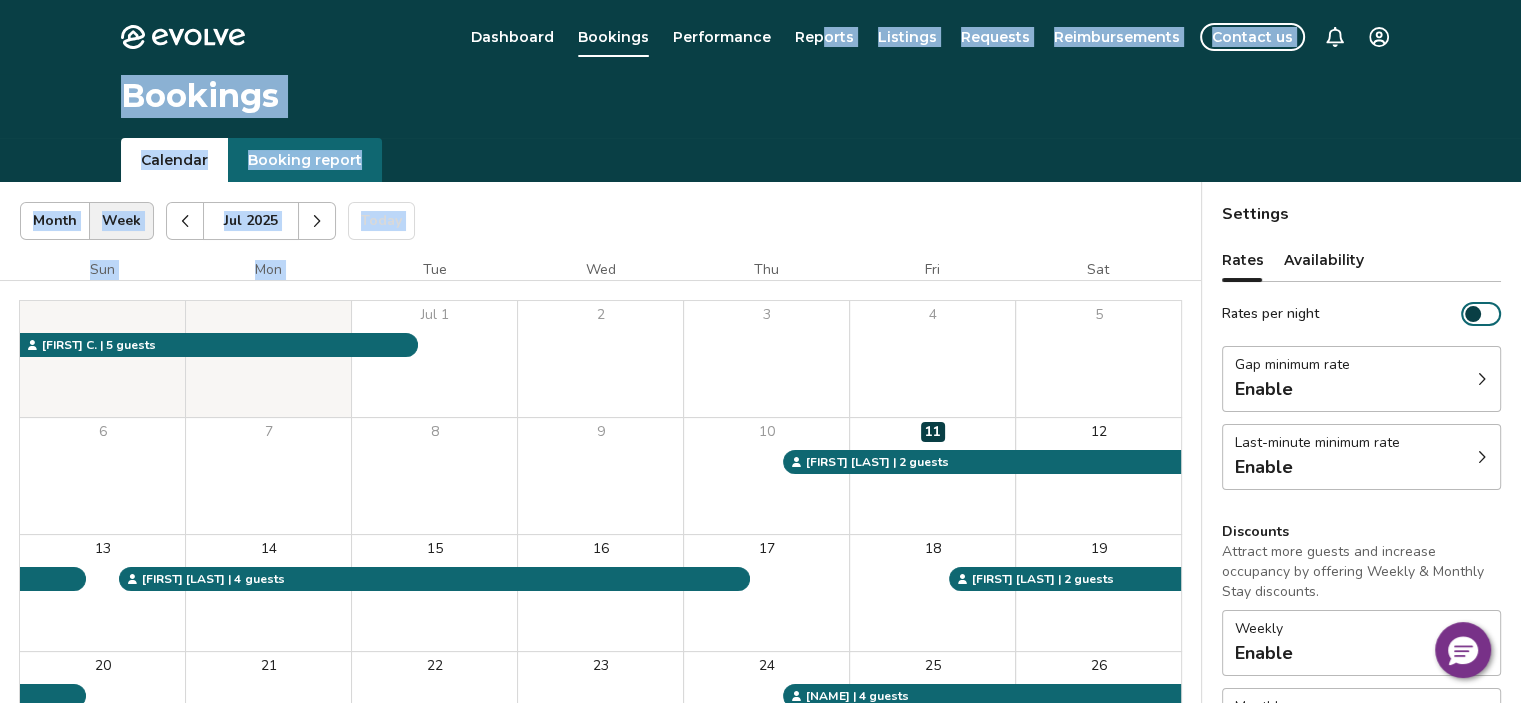 drag, startPoint x: 521, startPoint y: 154, endPoint x: 845, endPoint y: 34, distance: 345.50833 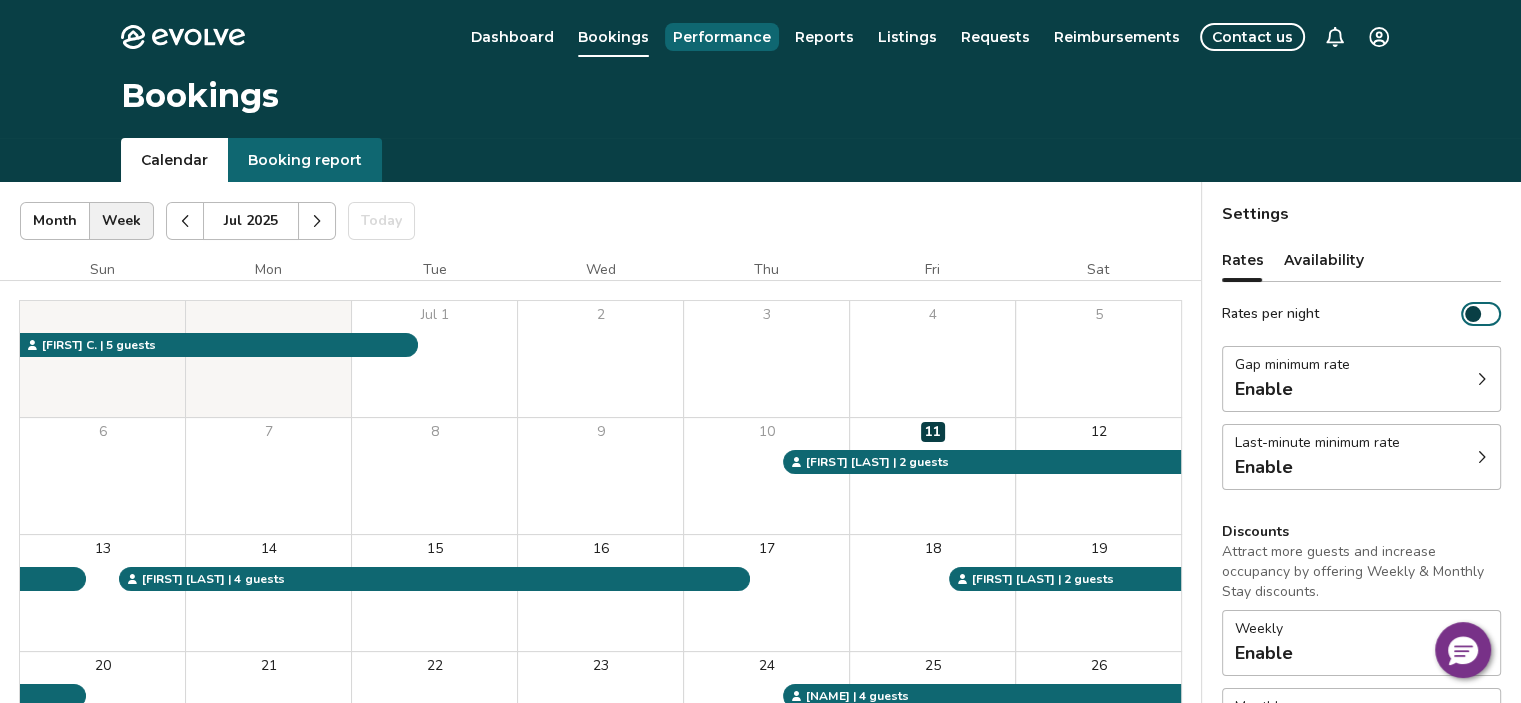 click on "Performance" at bounding box center (722, 37) 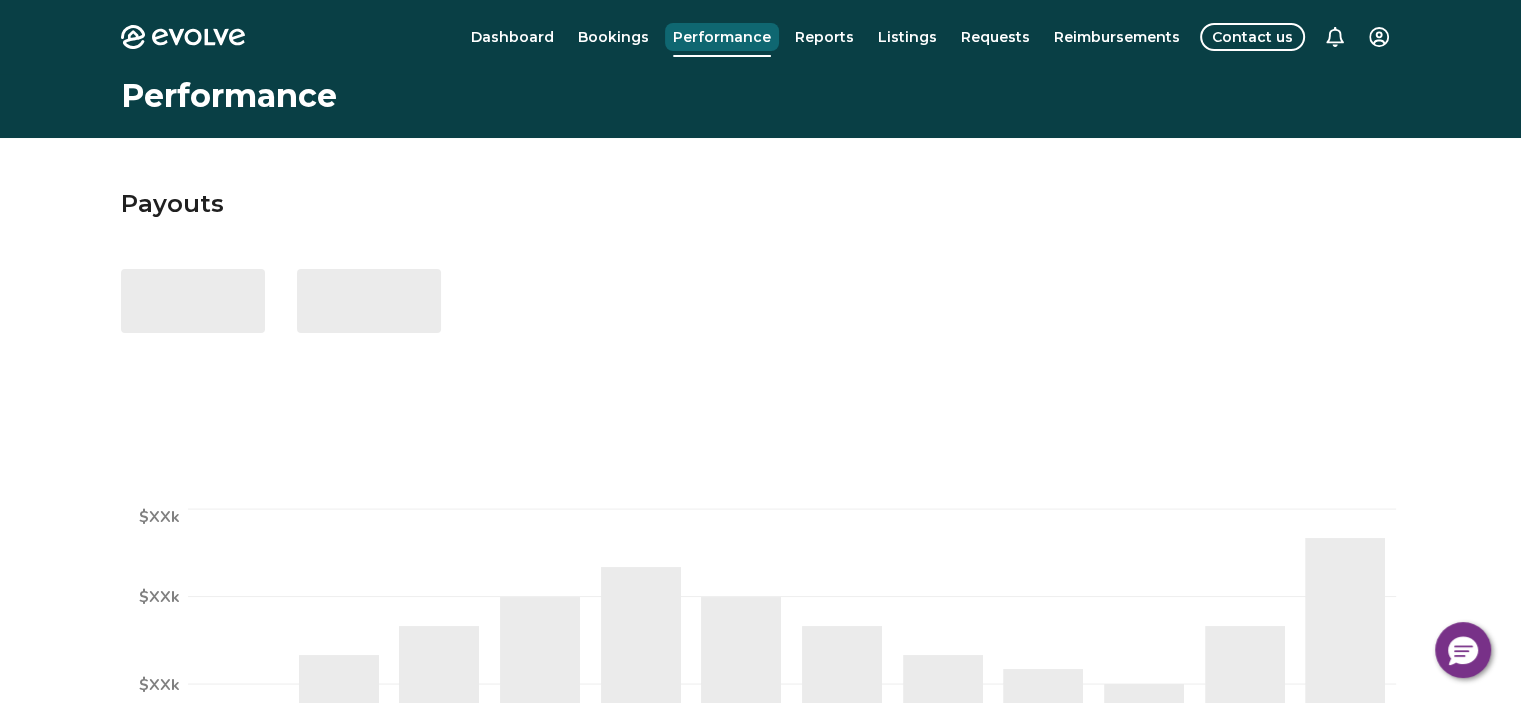 select on "****" 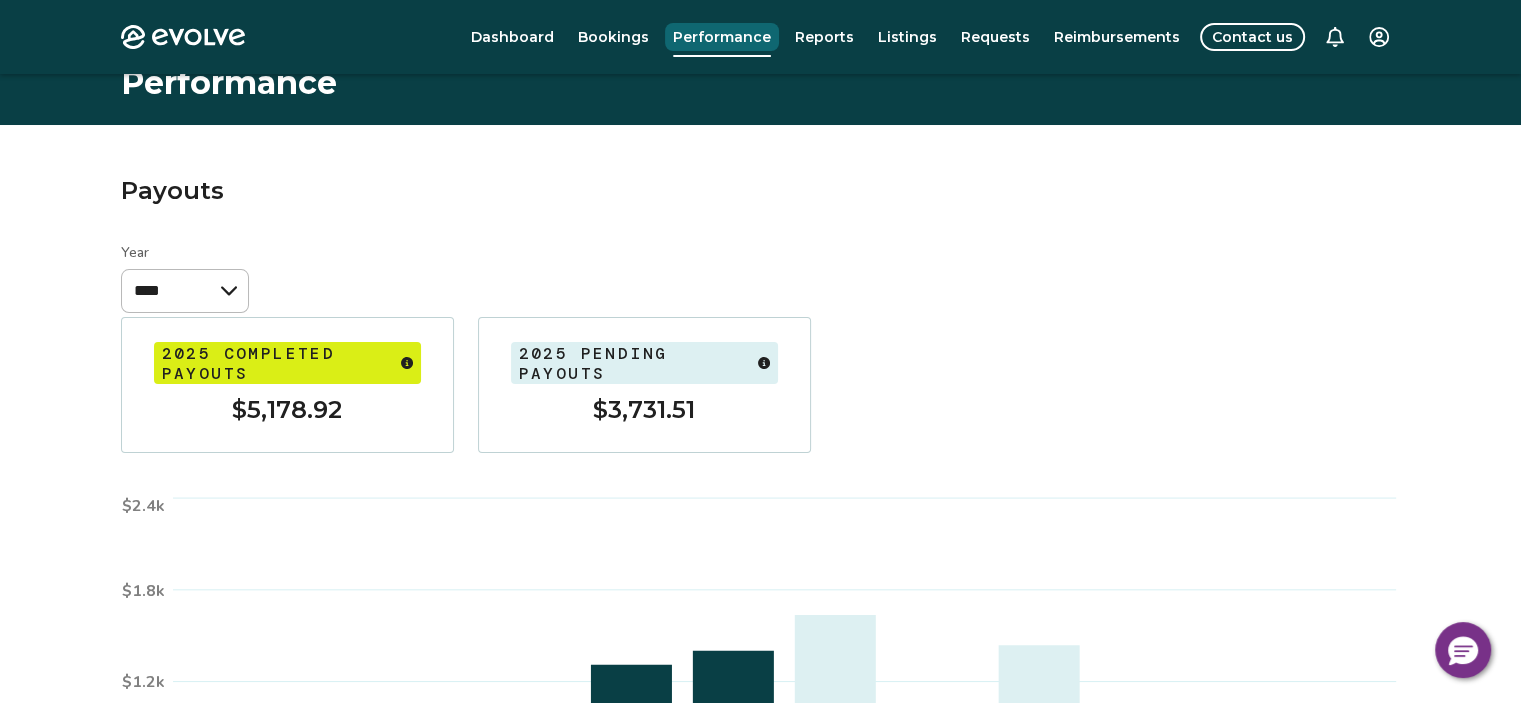 scroll, scrollTop: 0, scrollLeft: 0, axis: both 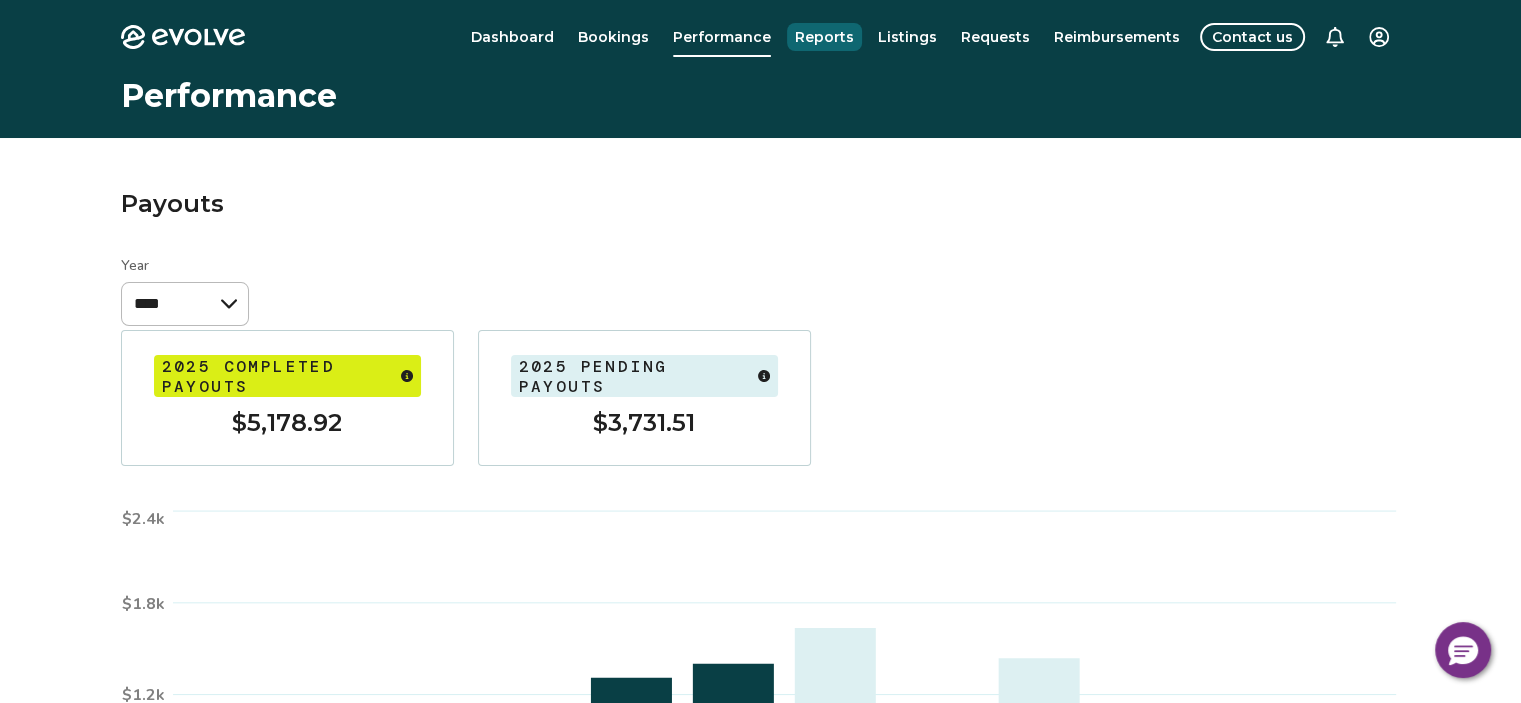 click on "Reports" at bounding box center [824, 37] 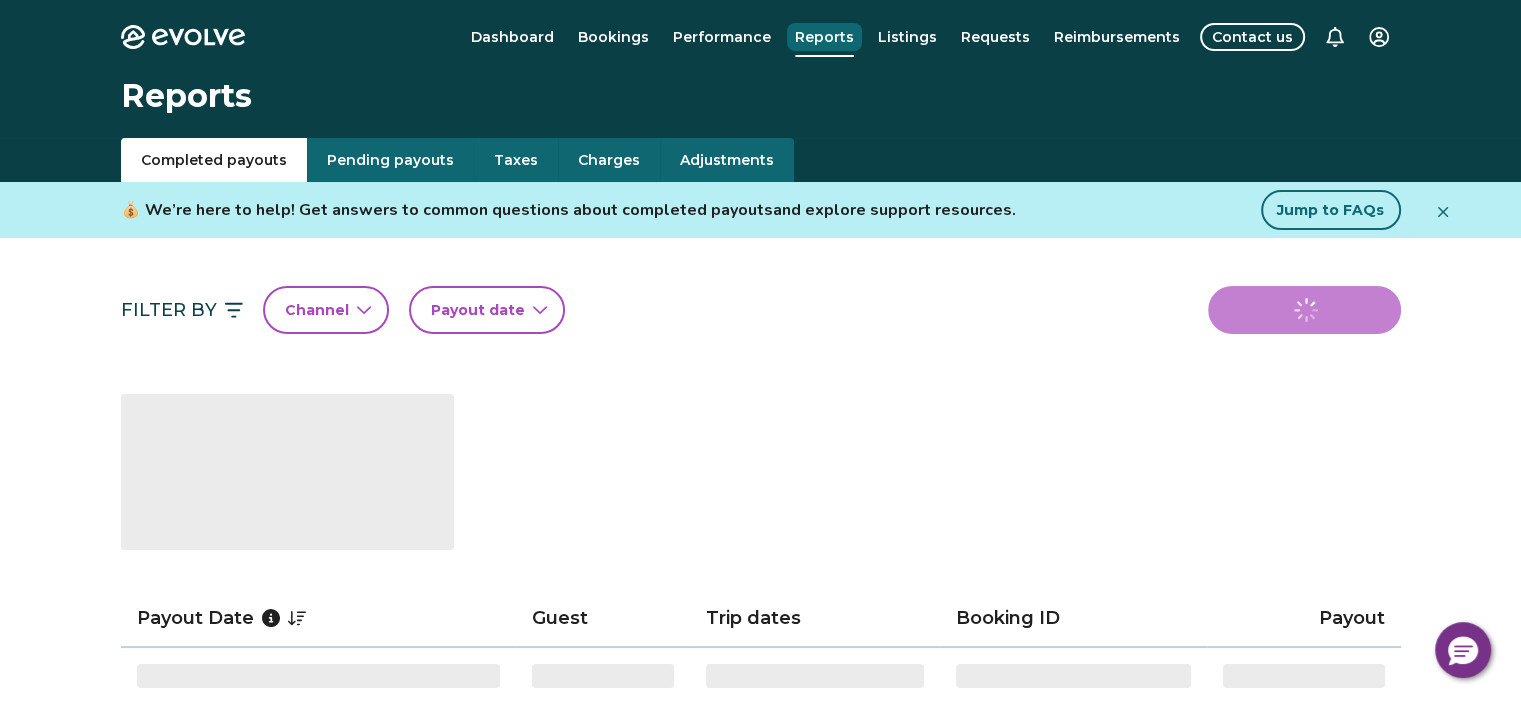 click on "Reports" at bounding box center (824, 37) 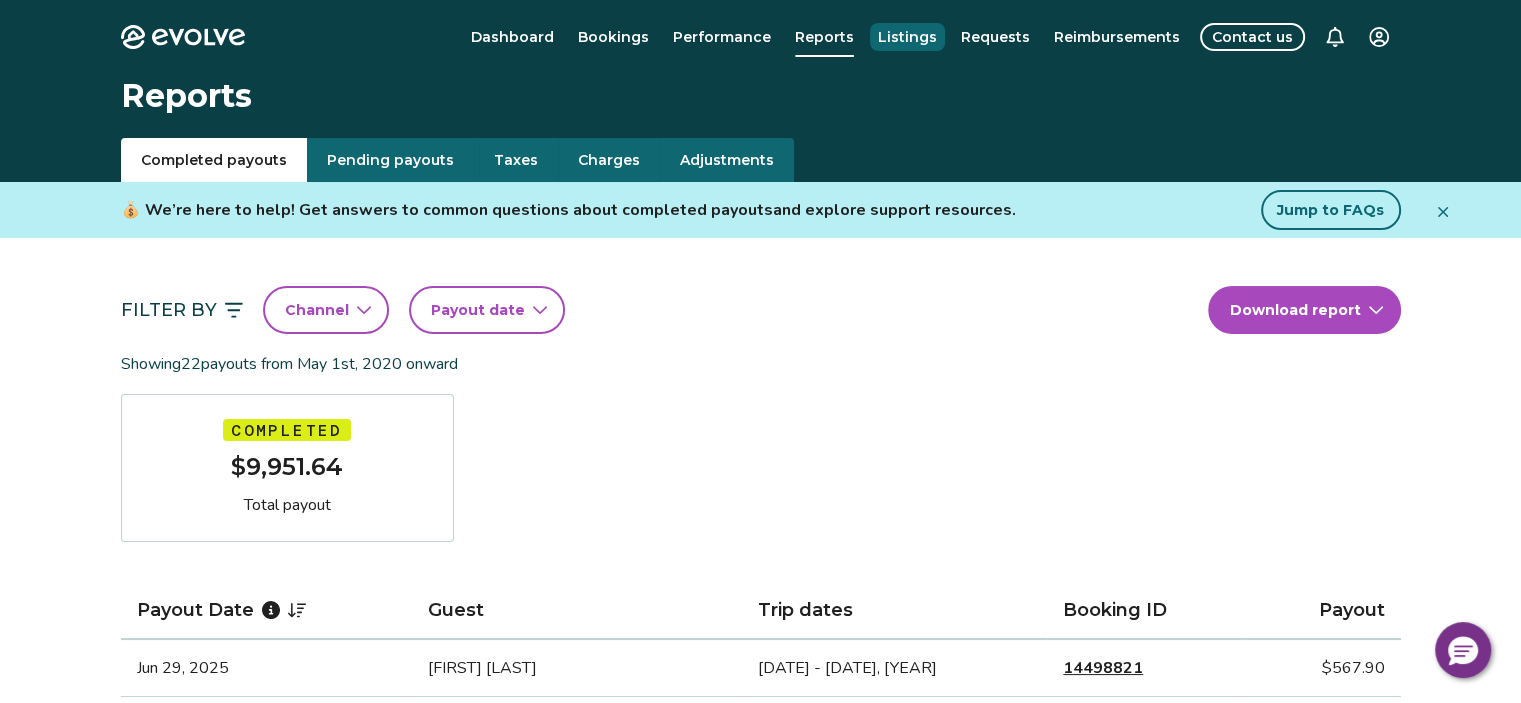 click on "Listings" at bounding box center [907, 37] 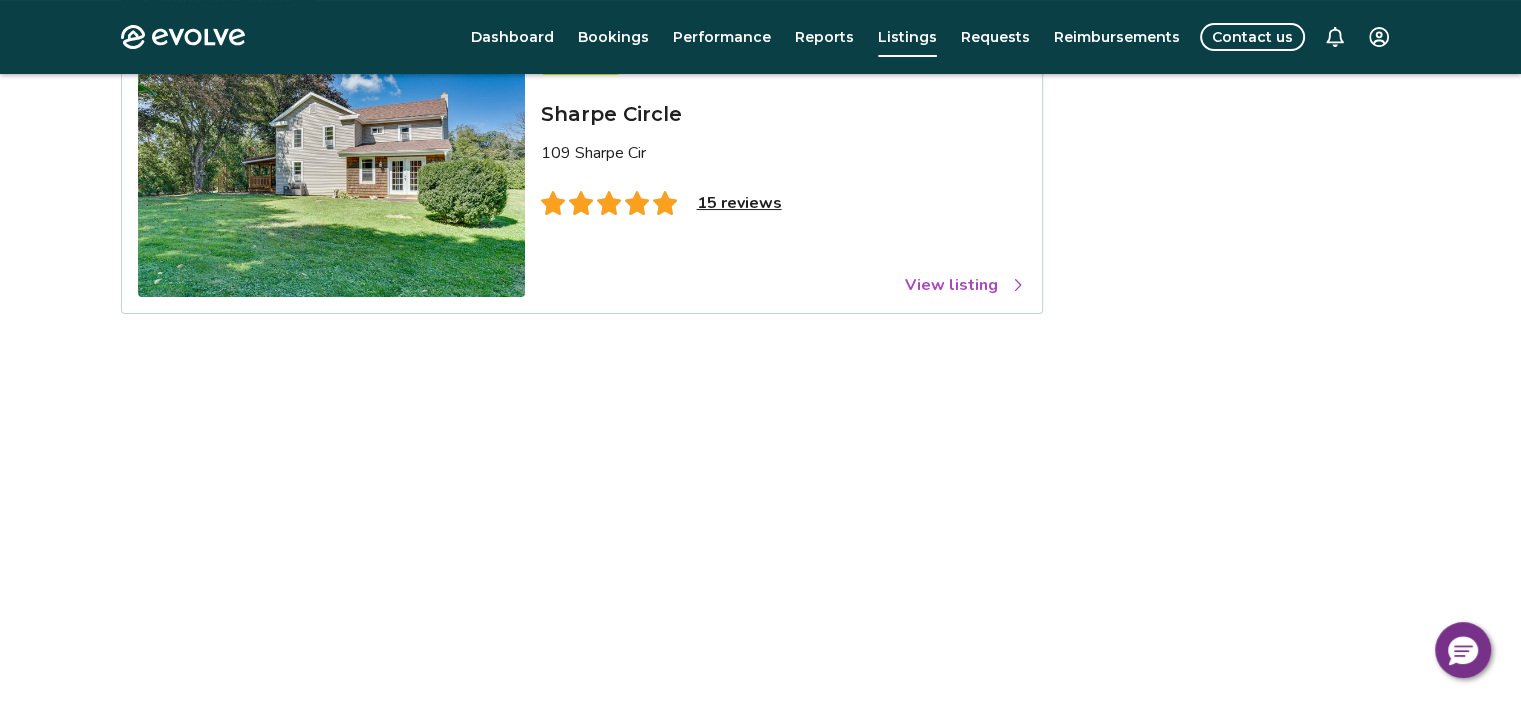 scroll, scrollTop: 0, scrollLeft: 0, axis: both 